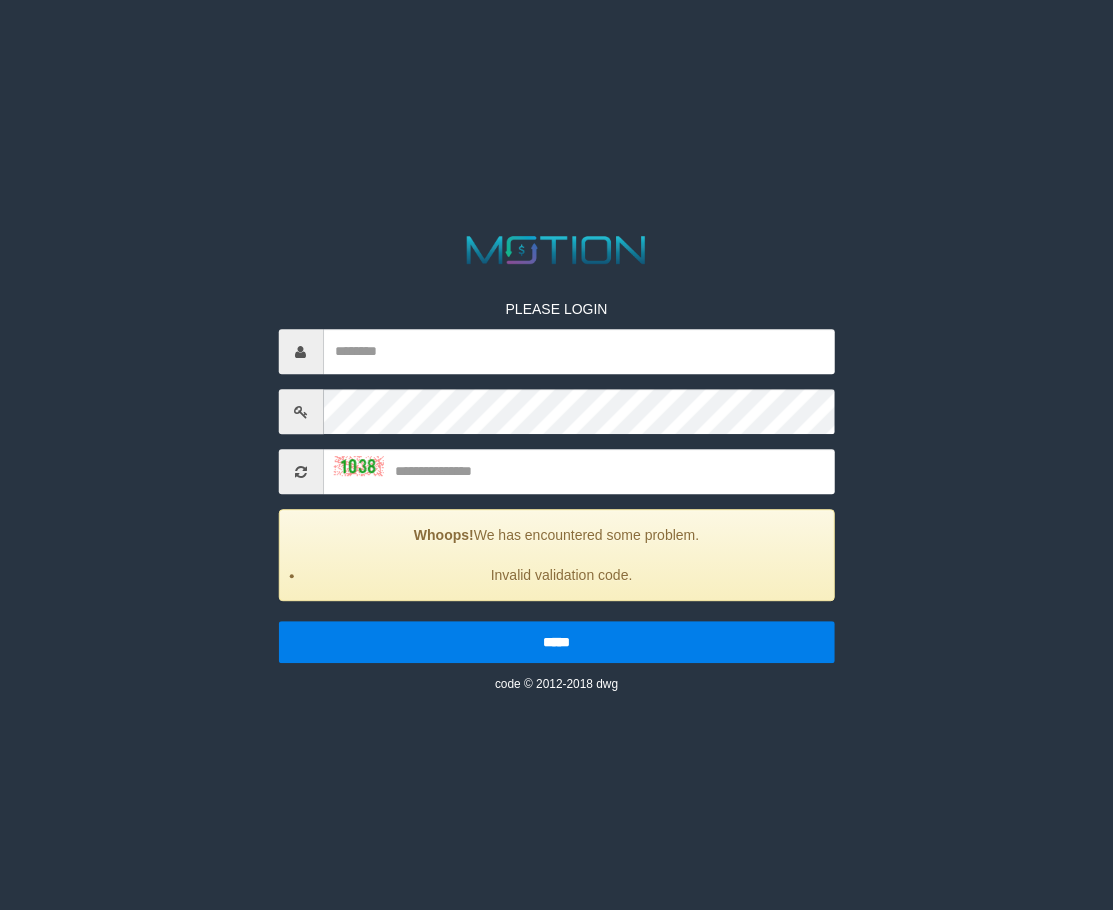 scroll, scrollTop: 0, scrollLeft: 0, axis: both 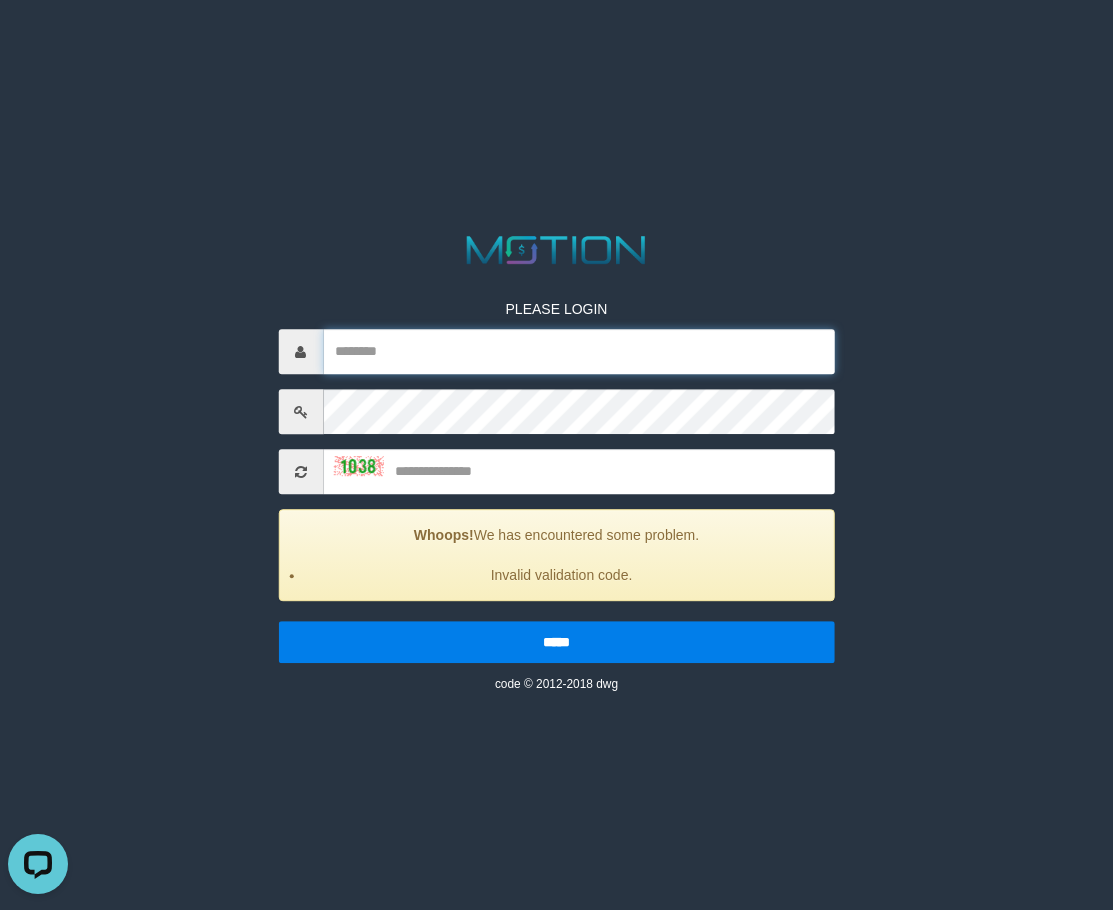 click at bounding box center [579, 352] 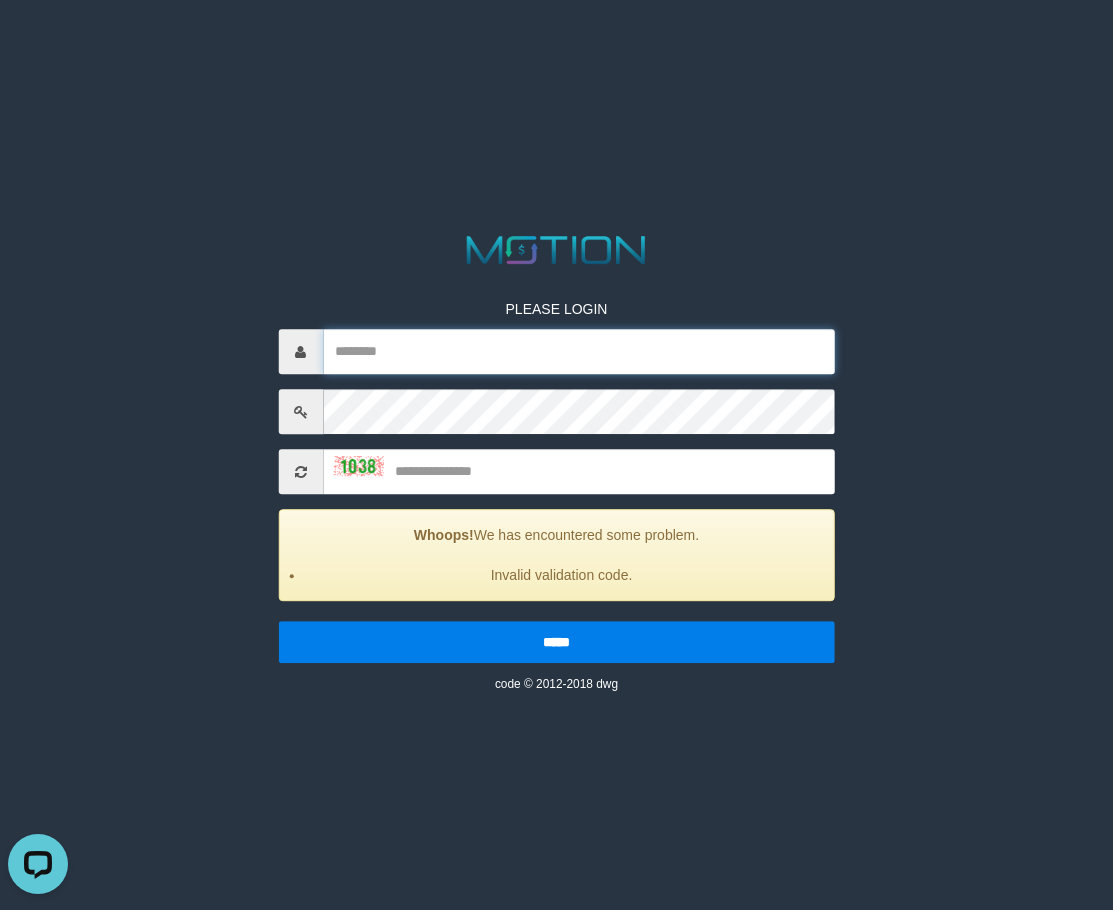 type on "*******" 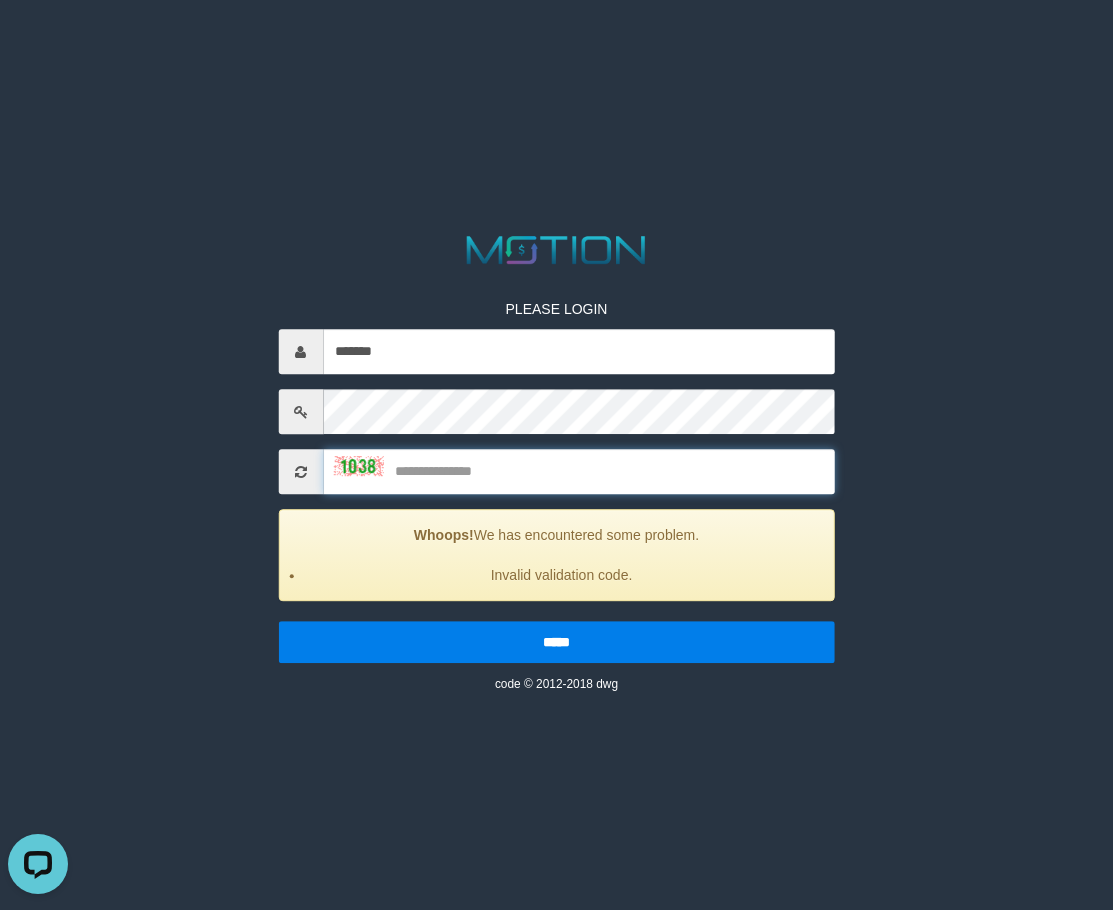 click at bounding box center [579, 472] 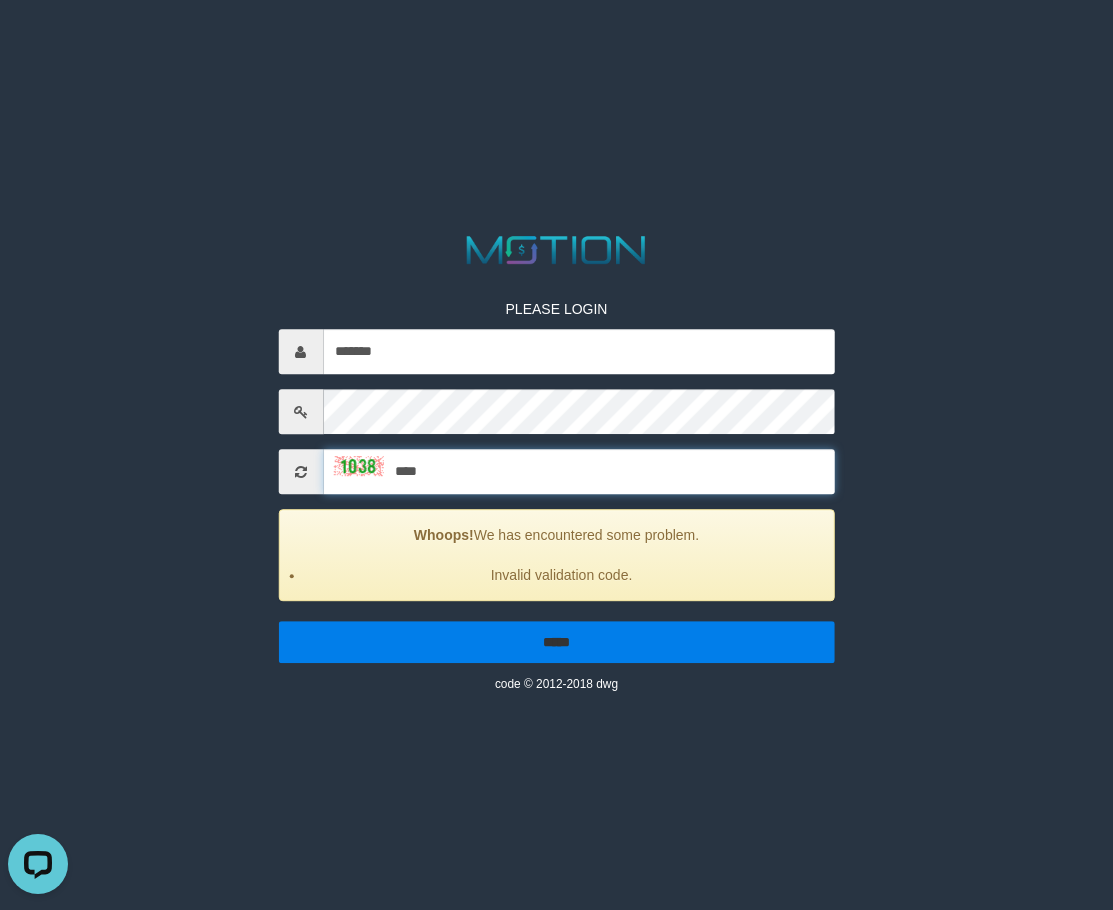 type on "****" 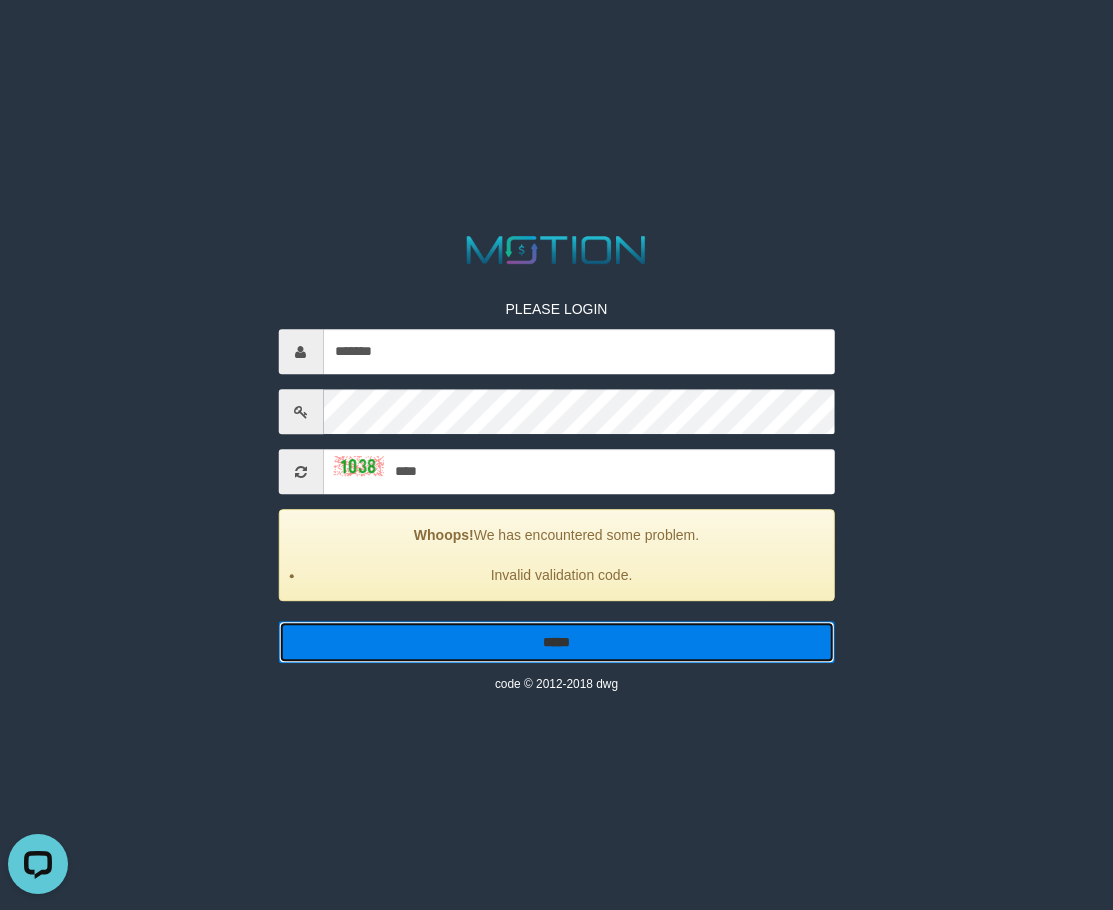 click on "*****" at bounding box center [556, 643] 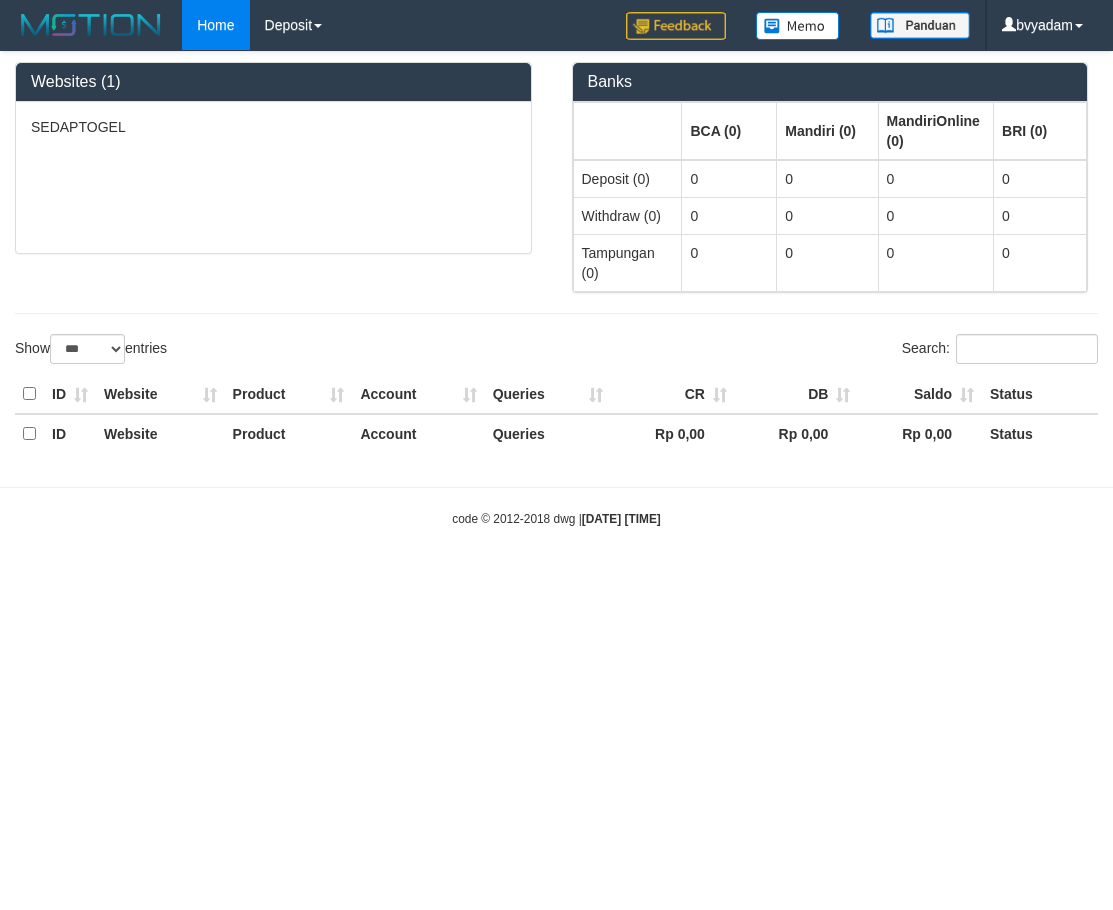 select on "***" 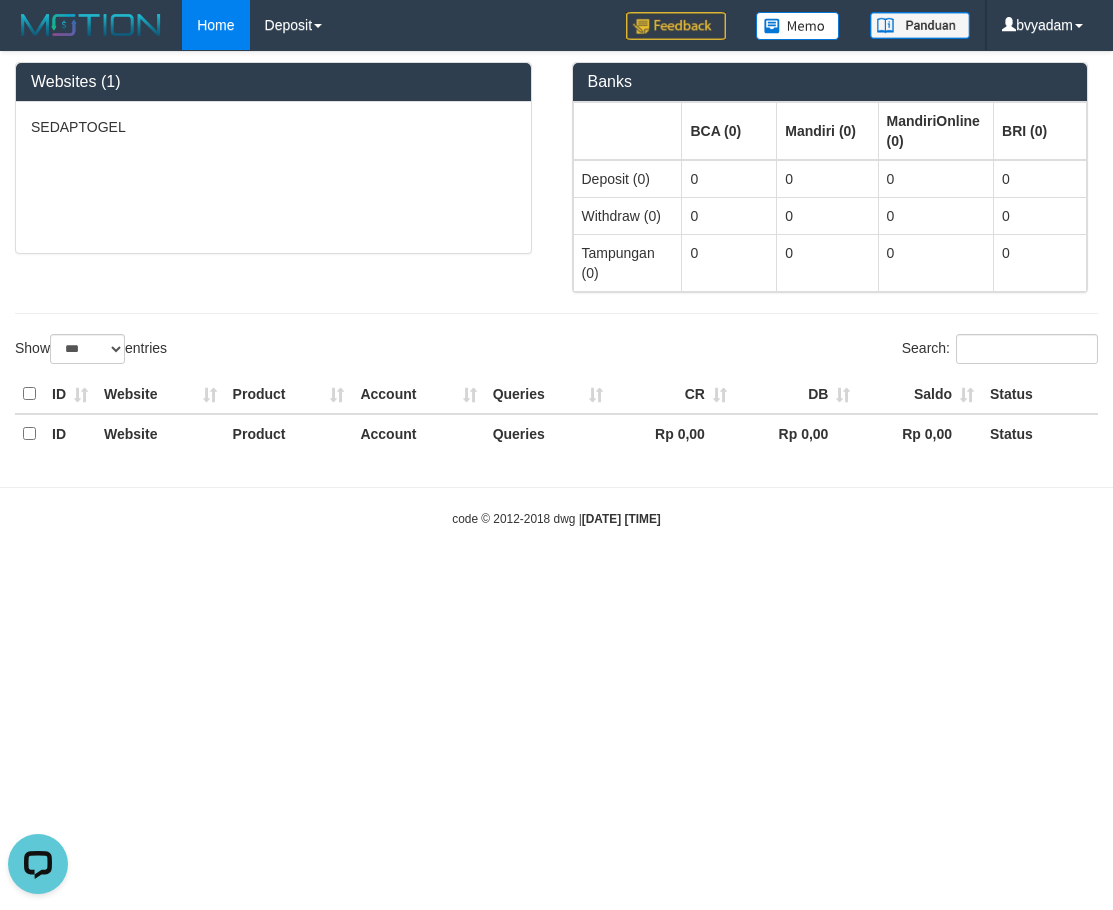 scroll, scrollTop: 0, scrollLeft: 0, axis: both 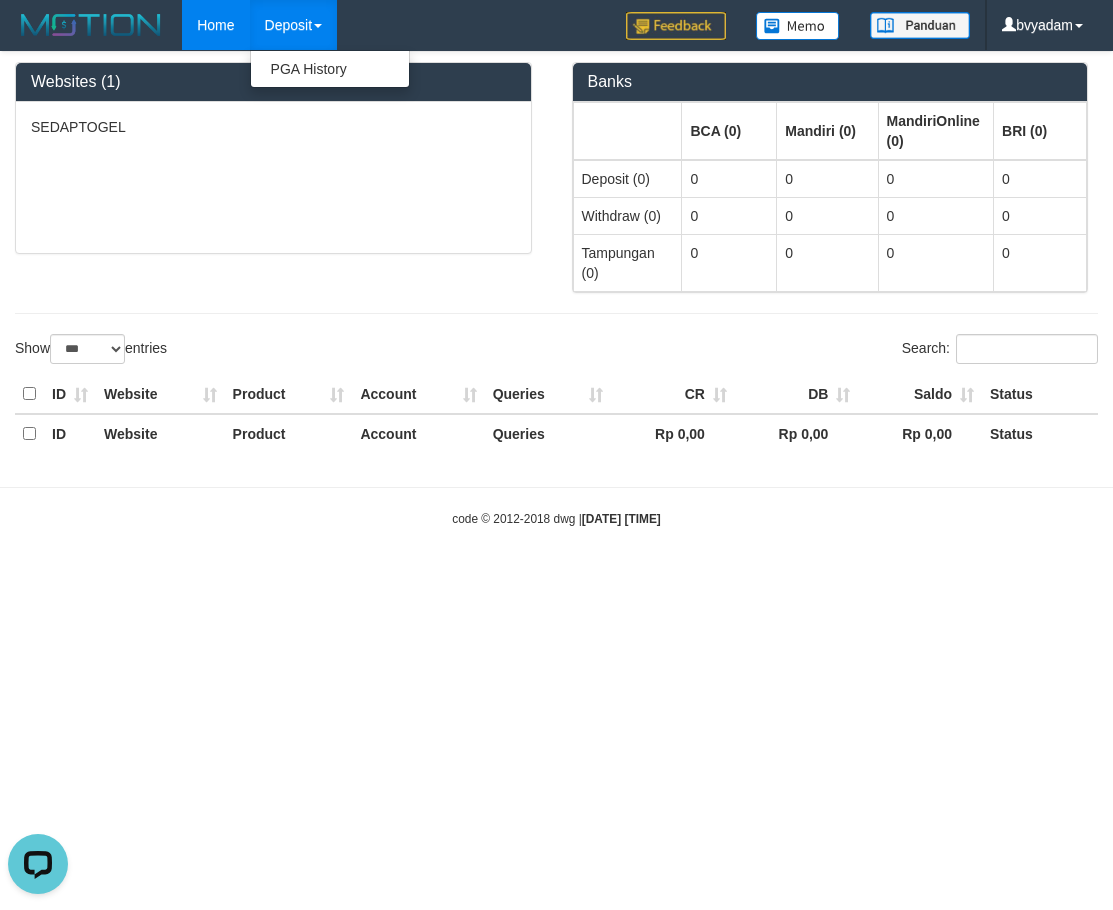 click on "Deposit" at bounding box center [293, 25] 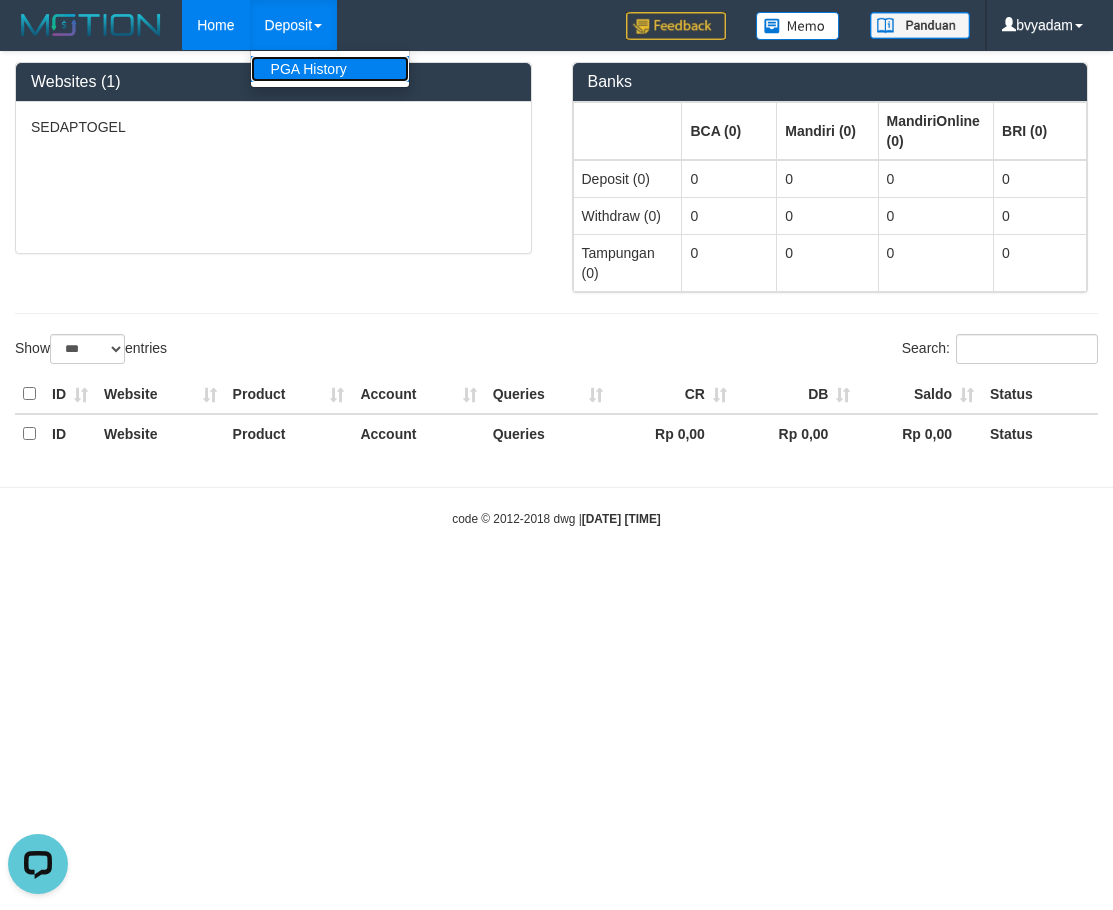 click on "PGA History" at bounding box center (330, 69) 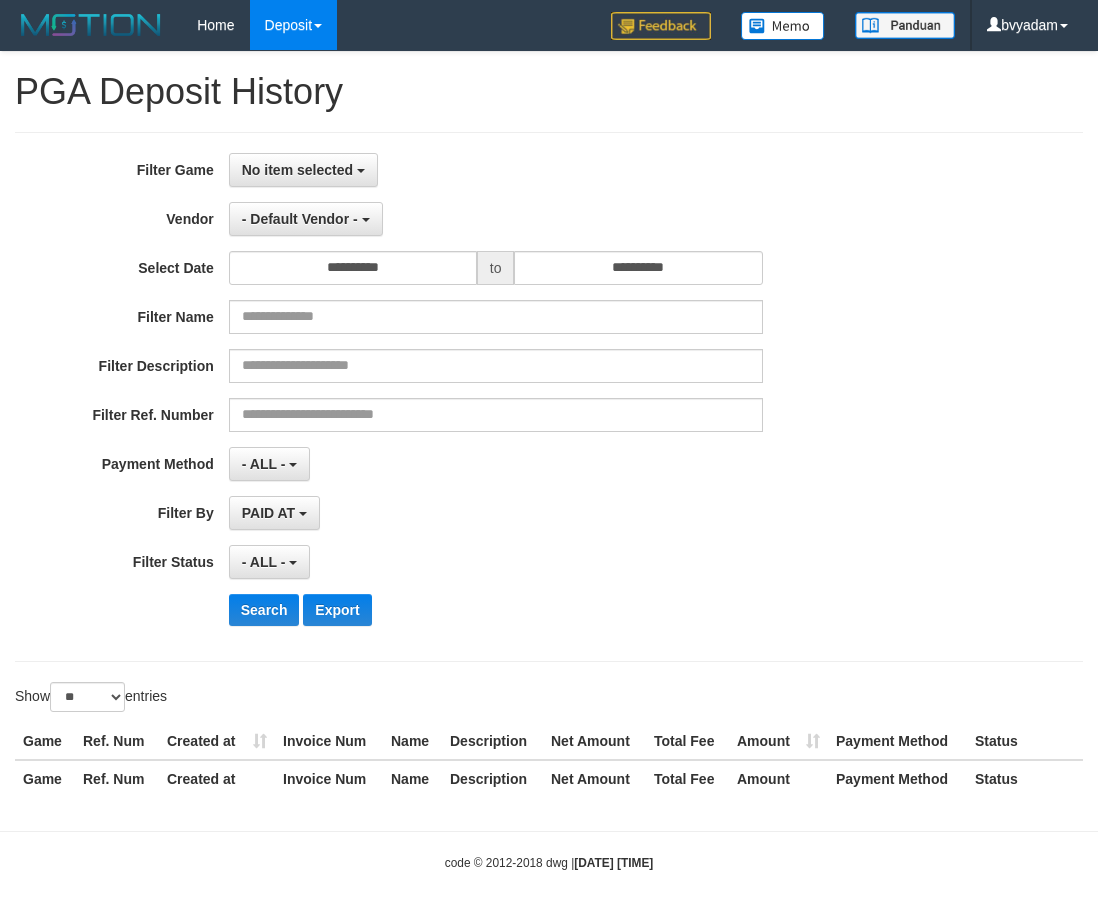 select 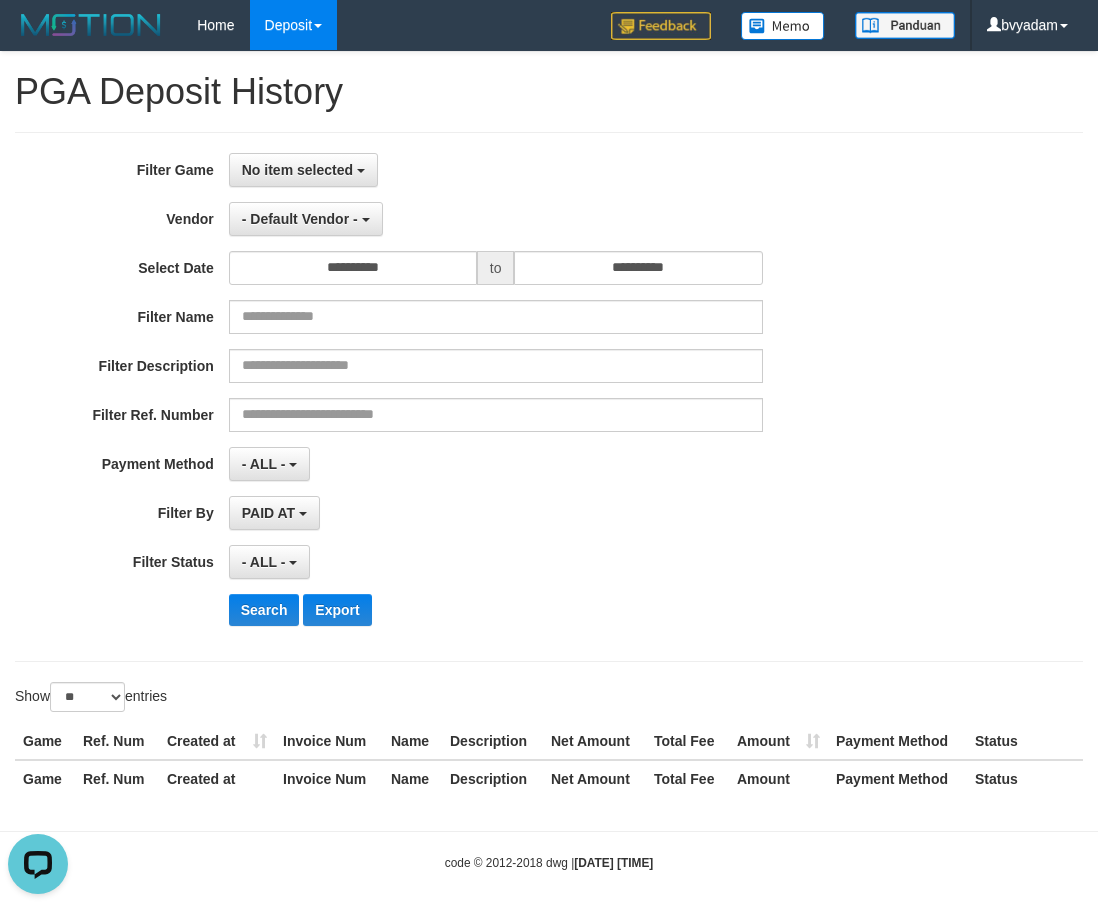 scroll, scrollTop: 0, scrollLeft: 0, axis: both 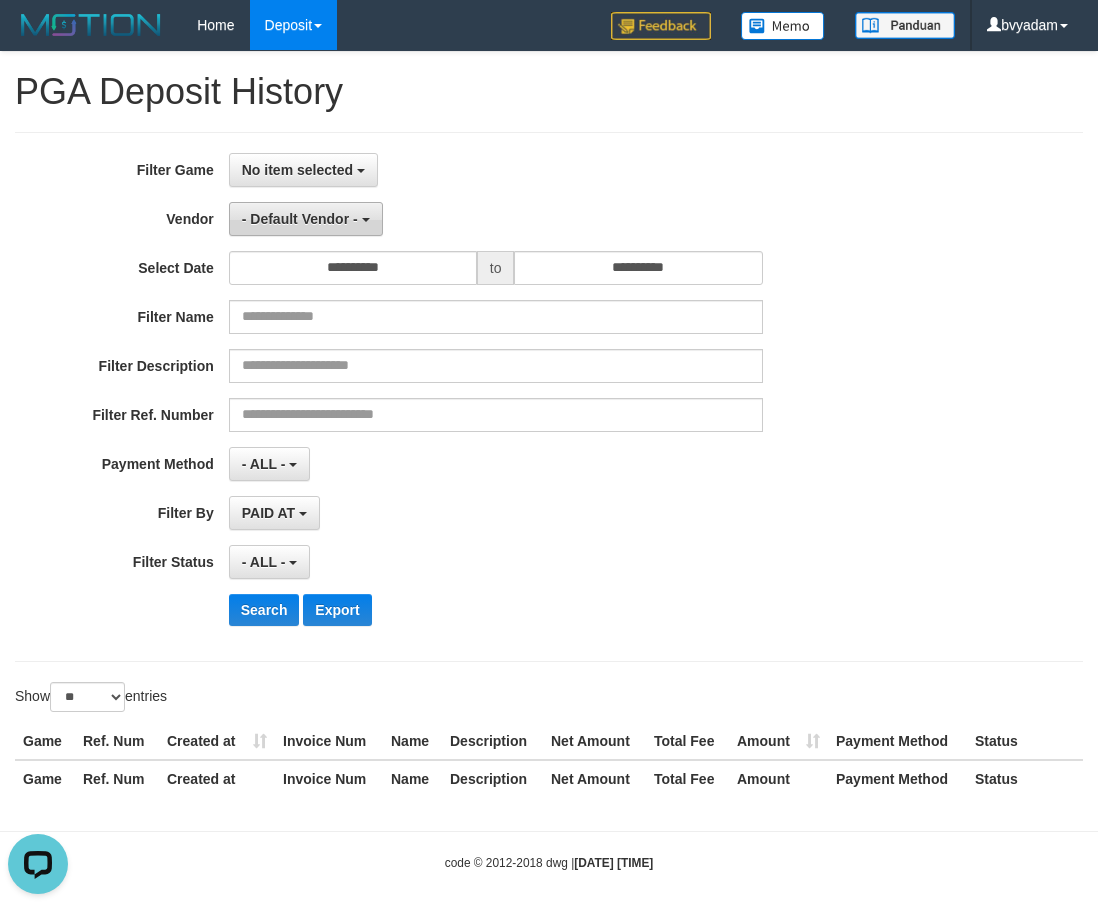 click on "- Default Vendor -" at bounding box center (306, 219) 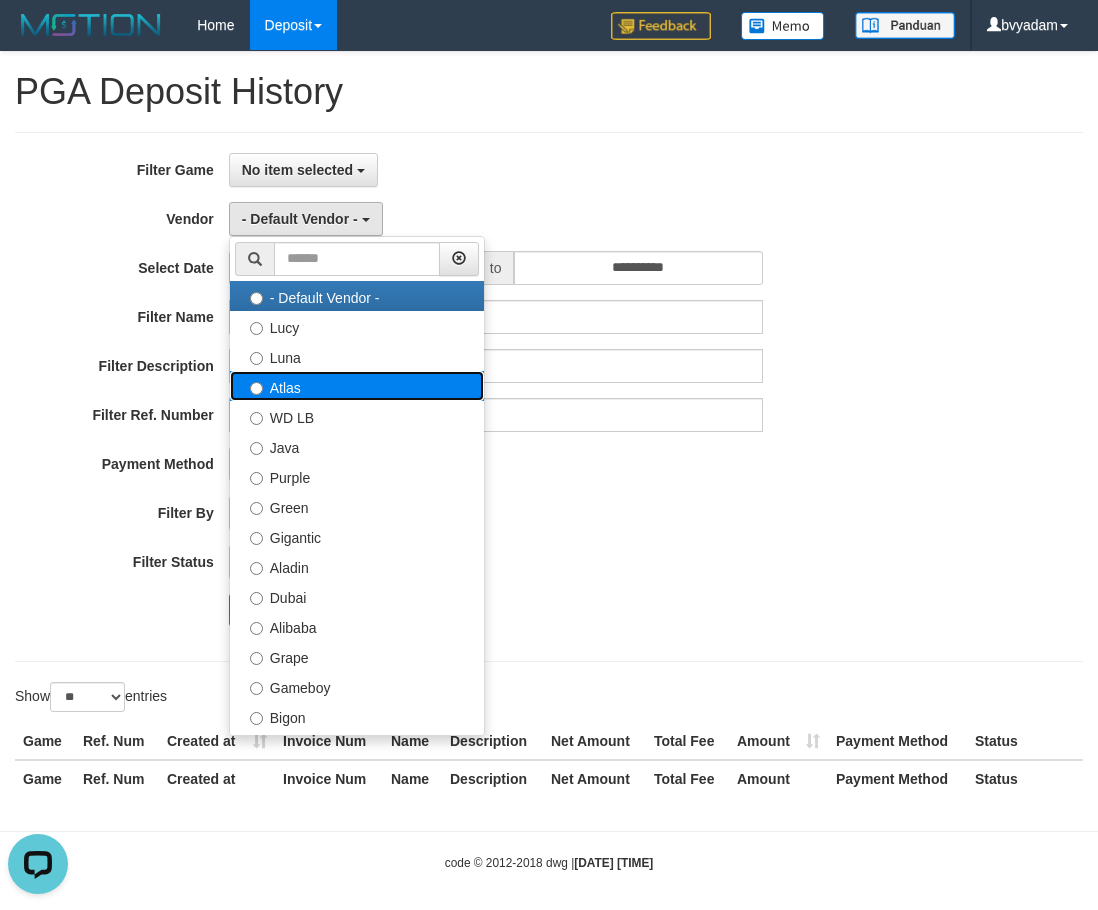 click on "Atlas" at bounding box center [357, 386] 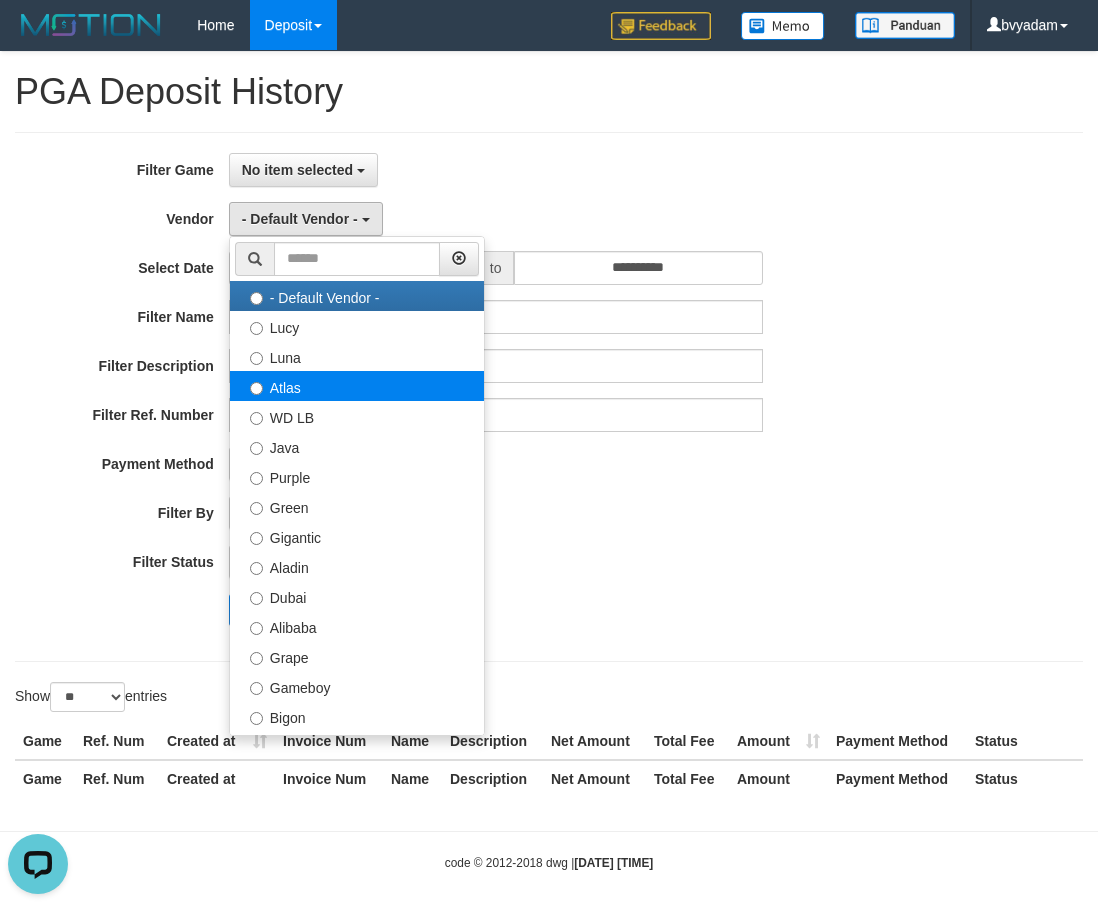 select on "**********" 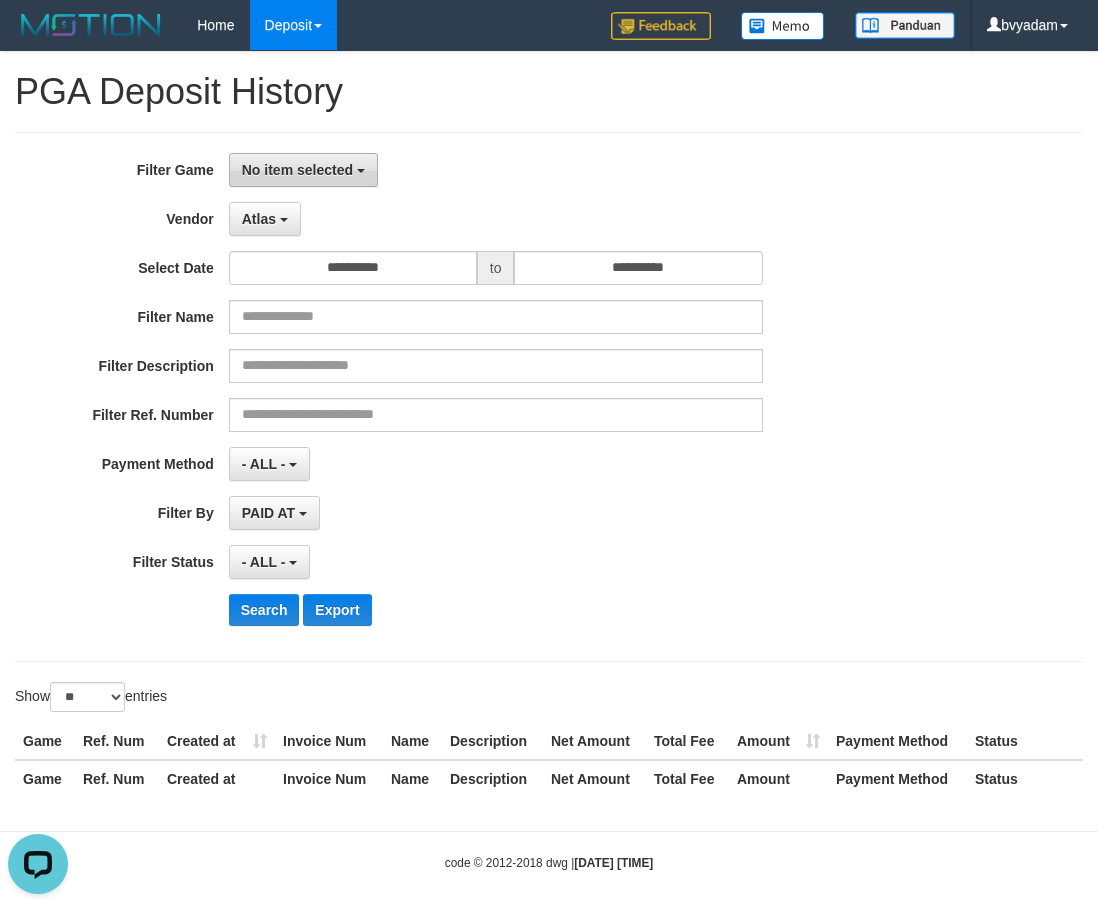 click on "No item selected" at bounding box center [303, 170] 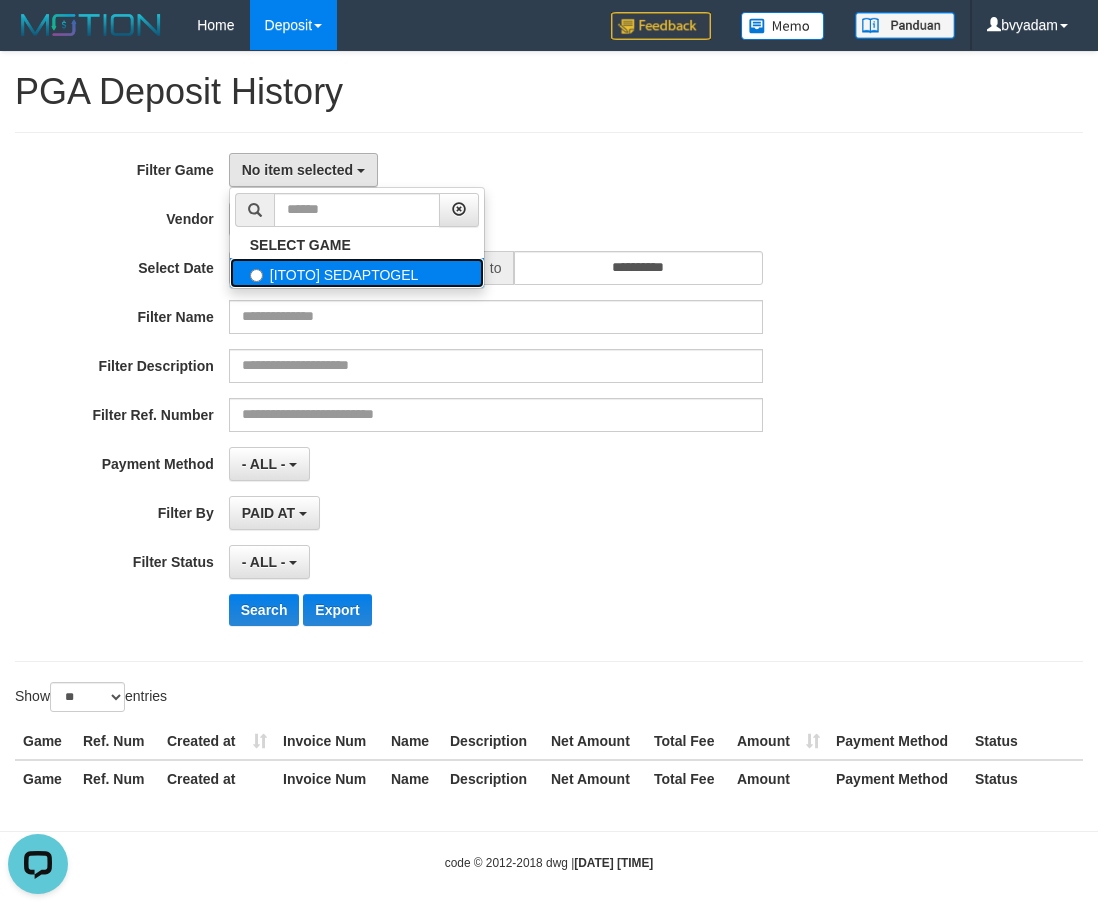 click on "[ITOTO] SEDAPTOGEL" at bounding box center (357, 273) 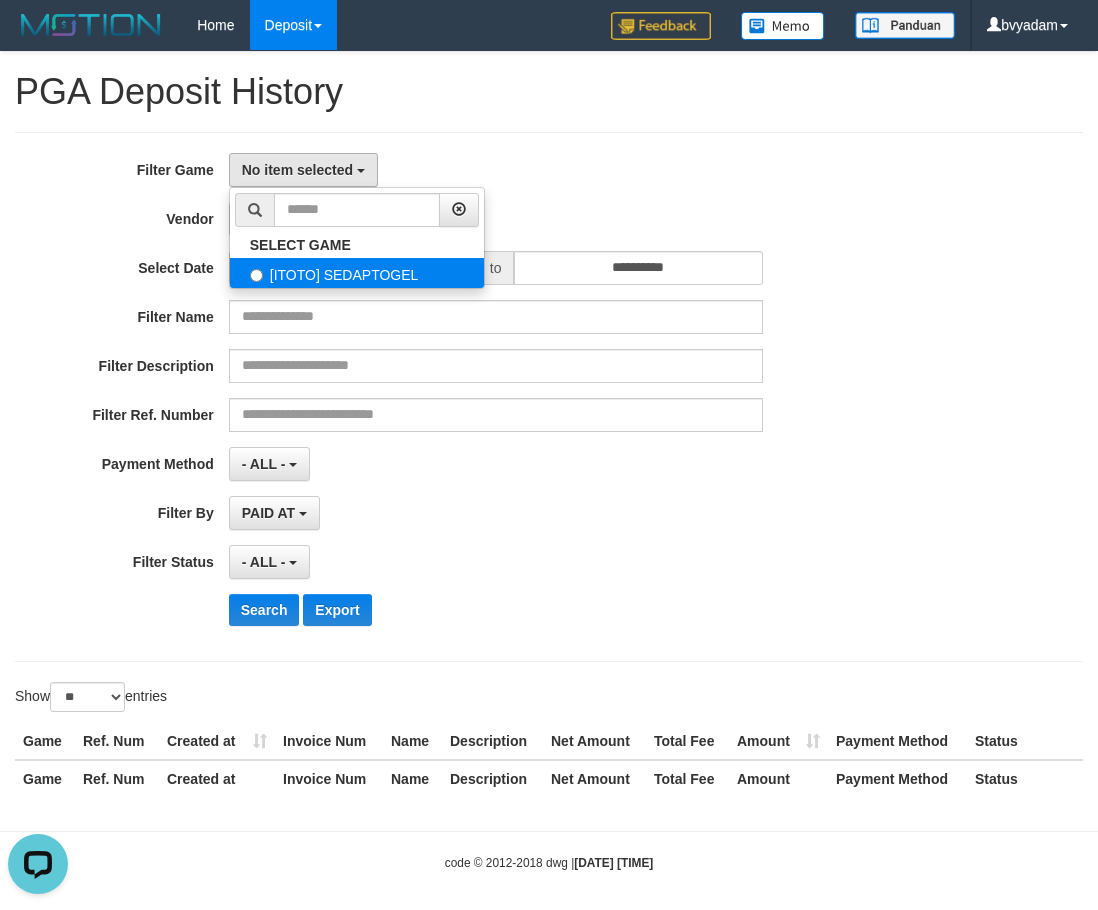 select on "****" 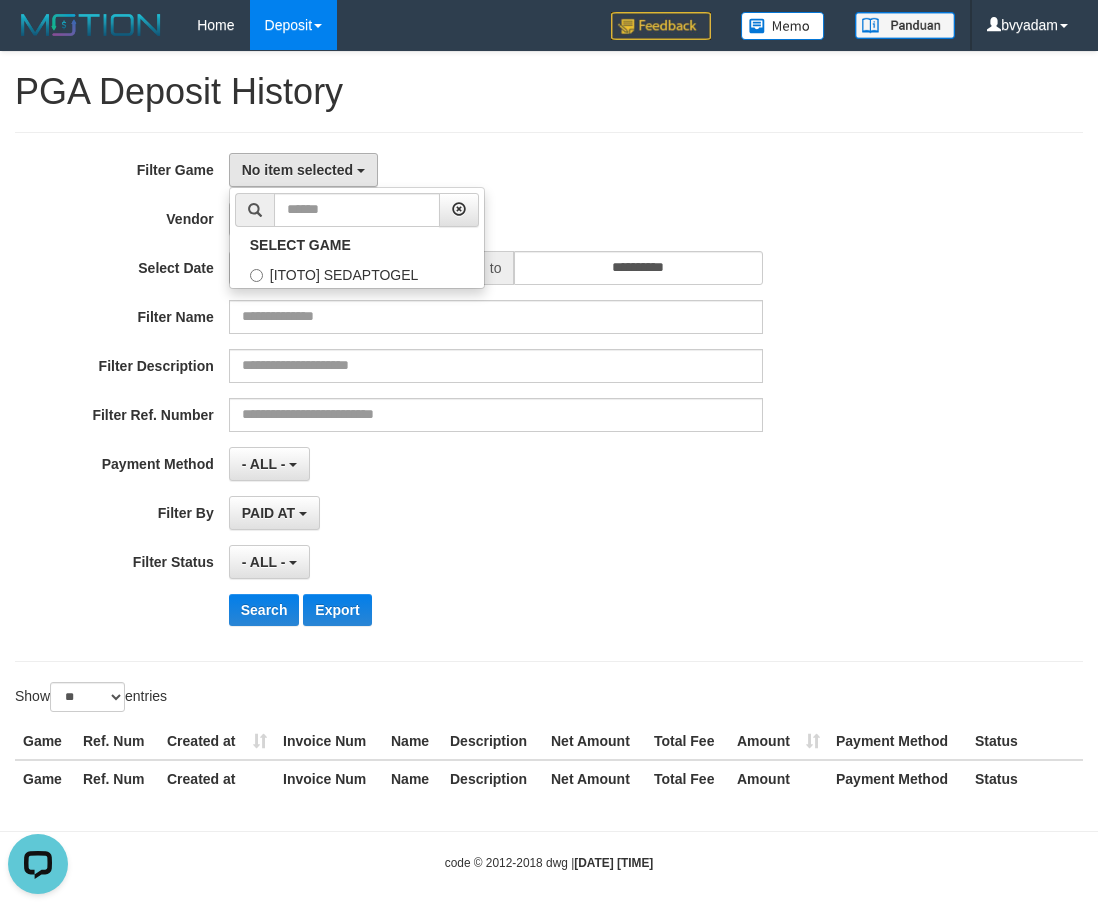 scroll, scrollTop: 18, scrollLeft: 0, axis: vertical 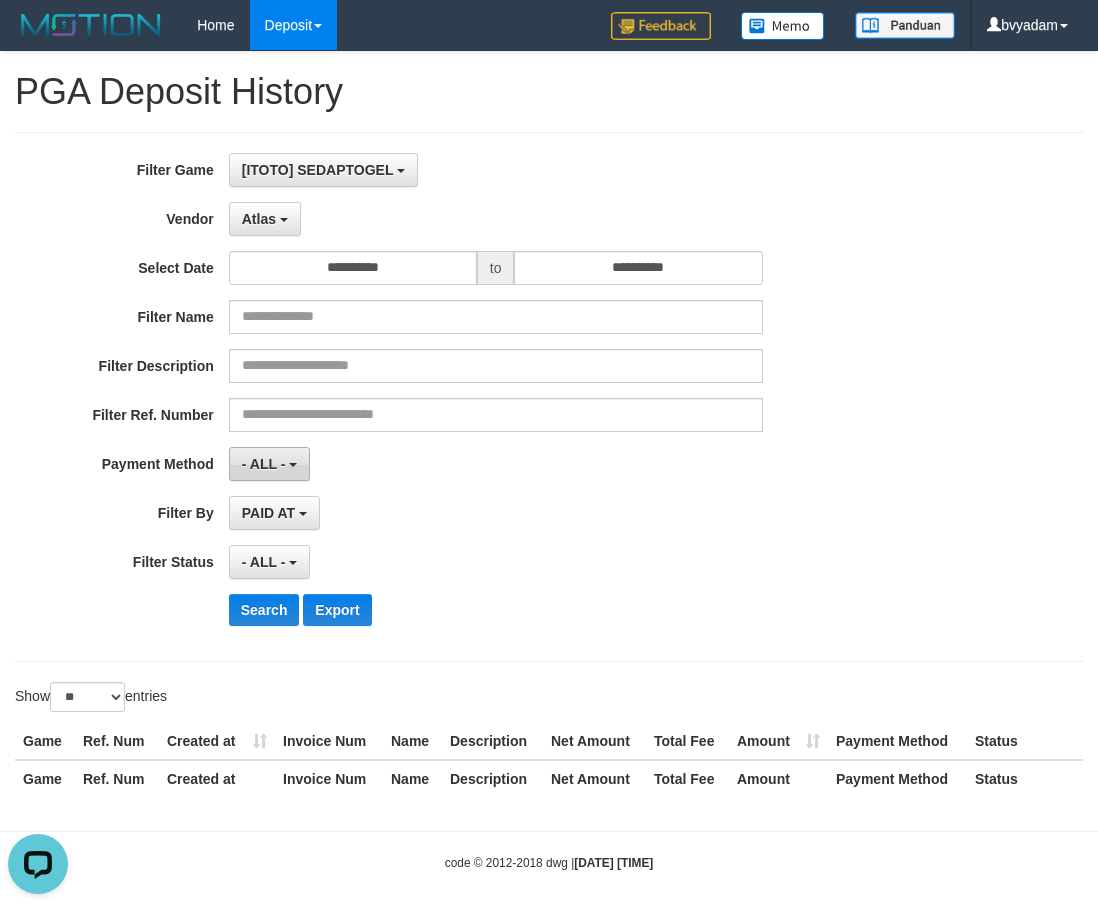 click on "- ALL -" at bounding box center [264, 464] 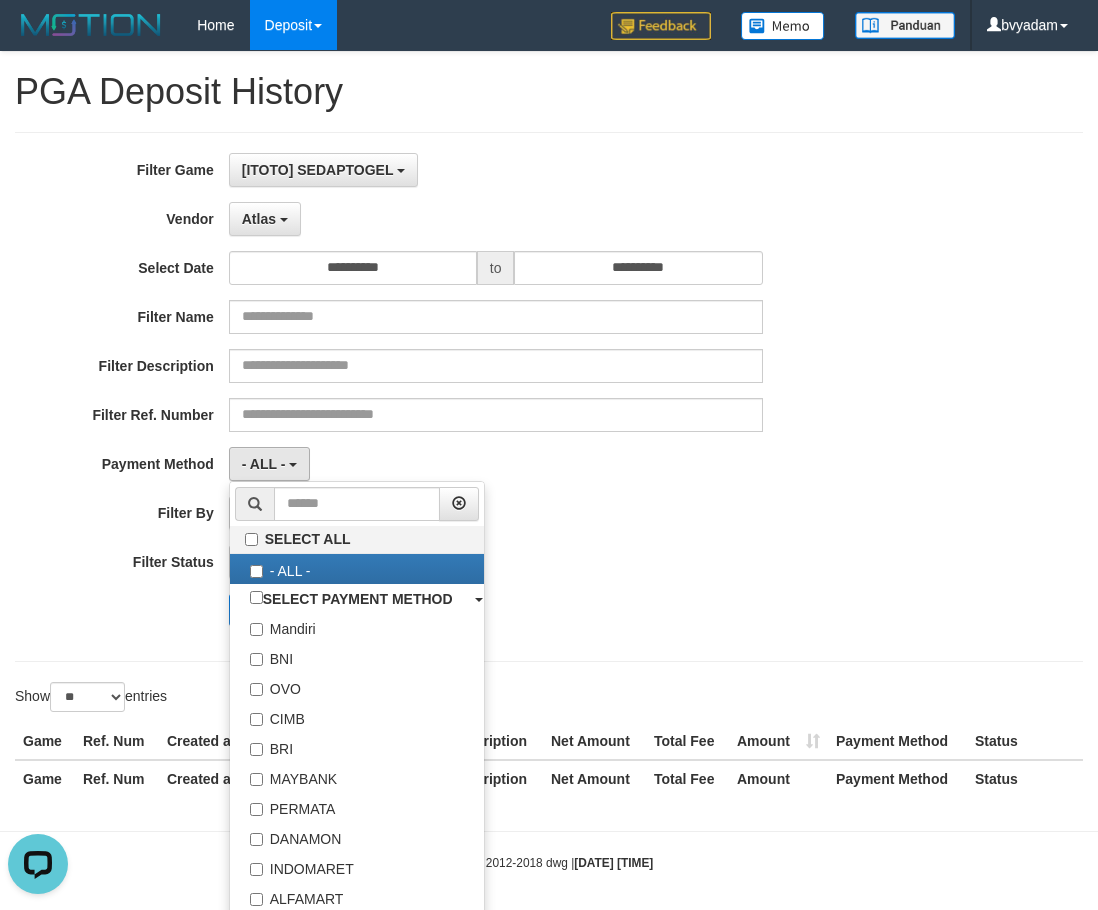 click on "- ALL -    SELECT ALL  - ALL -  SELECT PAYMENT METHOD
Mandiri
BNI
OVO
CIMB
BRI
MAYBANK
PERMATA
DANAMON
INDOMARET
ALFAMART
GOPAY
CC
BCA
QRIS
SINARMAS
LINKAJA
SHOPEEPAY
ATMBERSAMA
DANA
ARTHAGRAHA
SAMPOERNA
OCBCNISP" at bounding box center (496, 464) 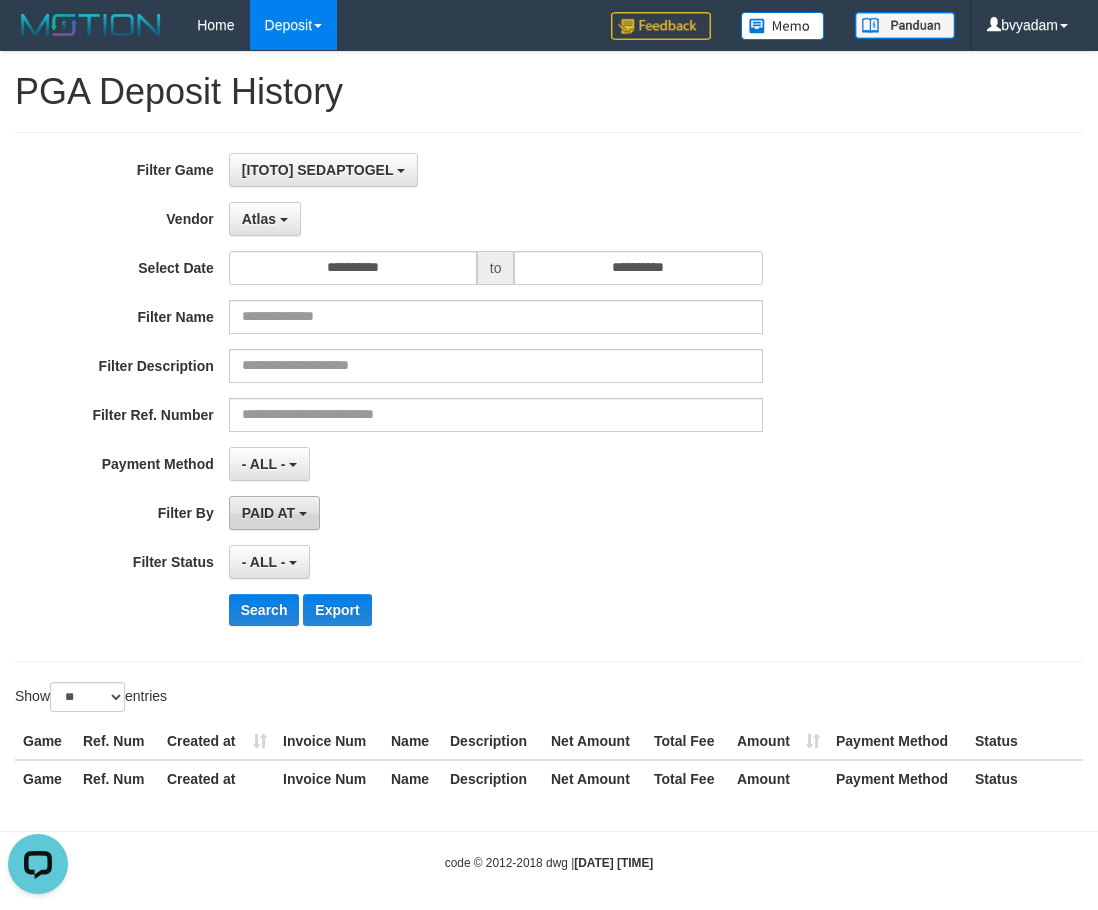 click on "PAID AT" at bounding box center (274, 513) 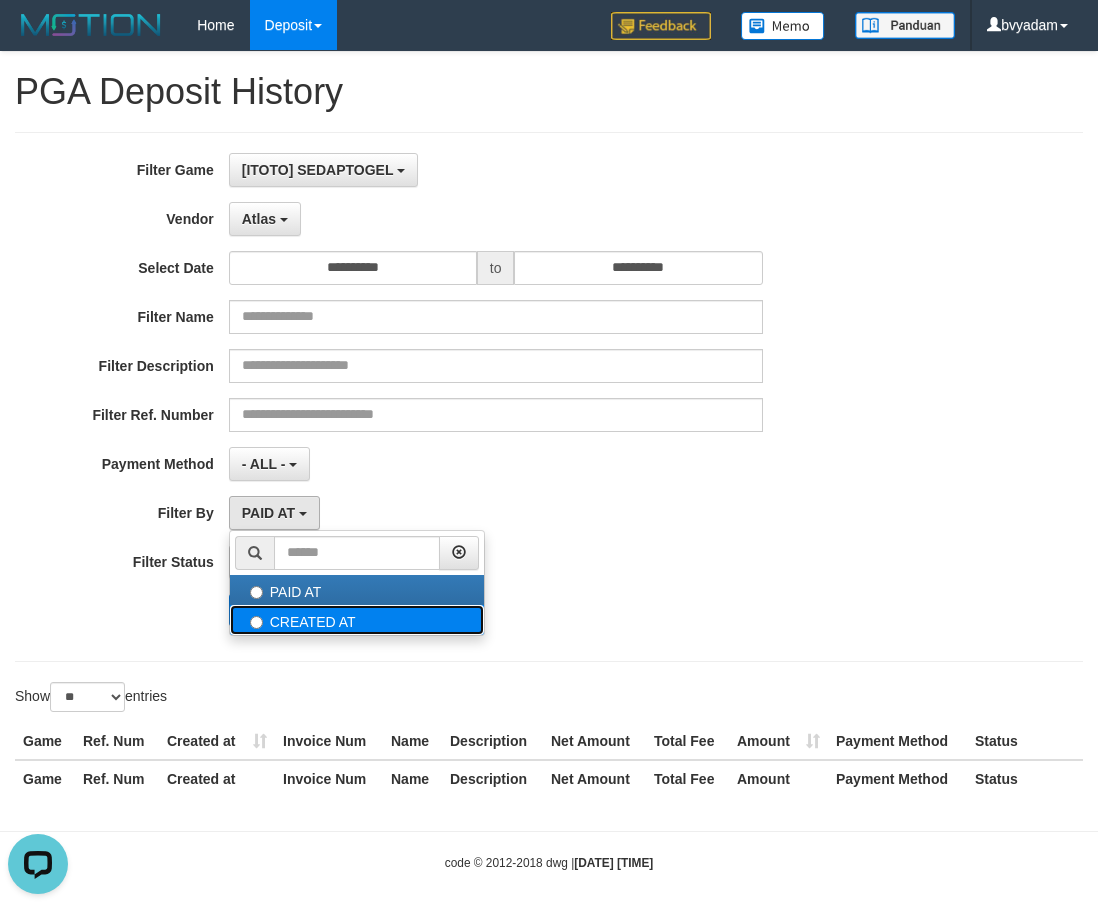 click on "CREATED AT" at bounding box center [357, 620] 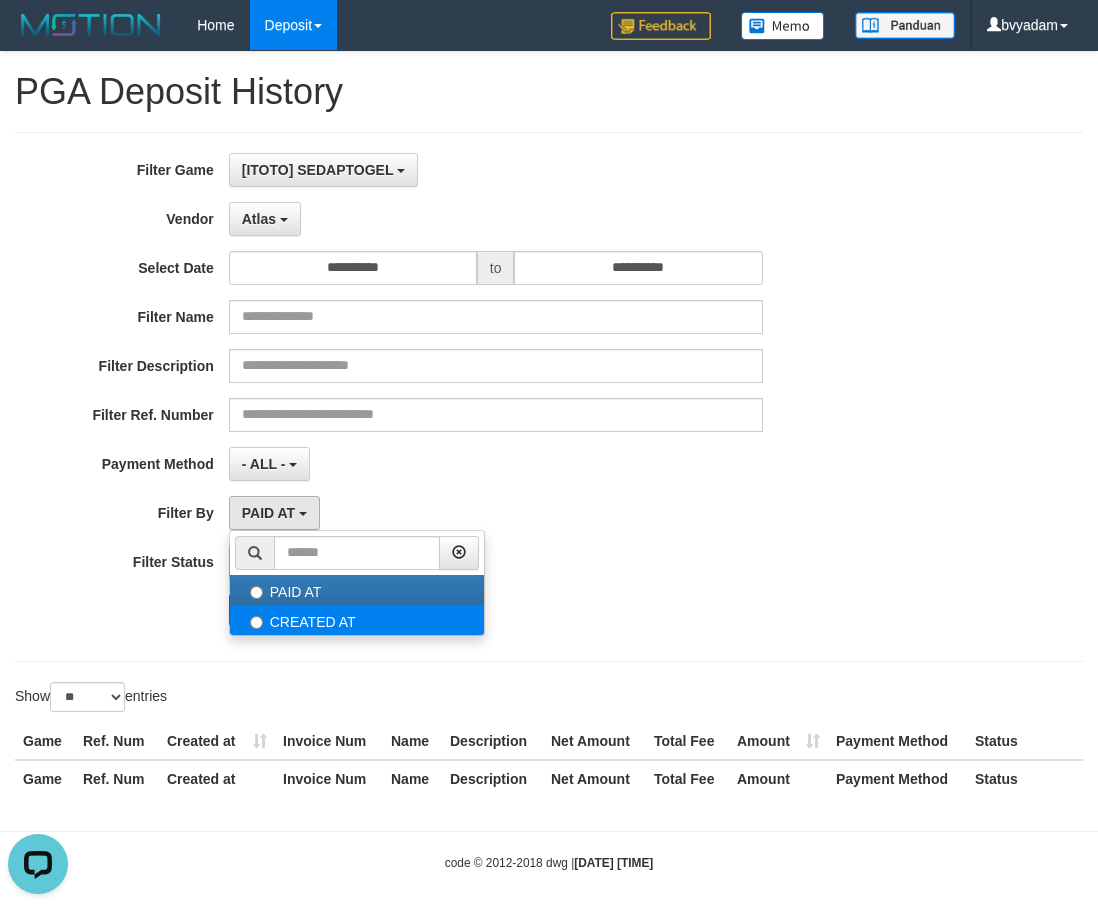 select on "*" 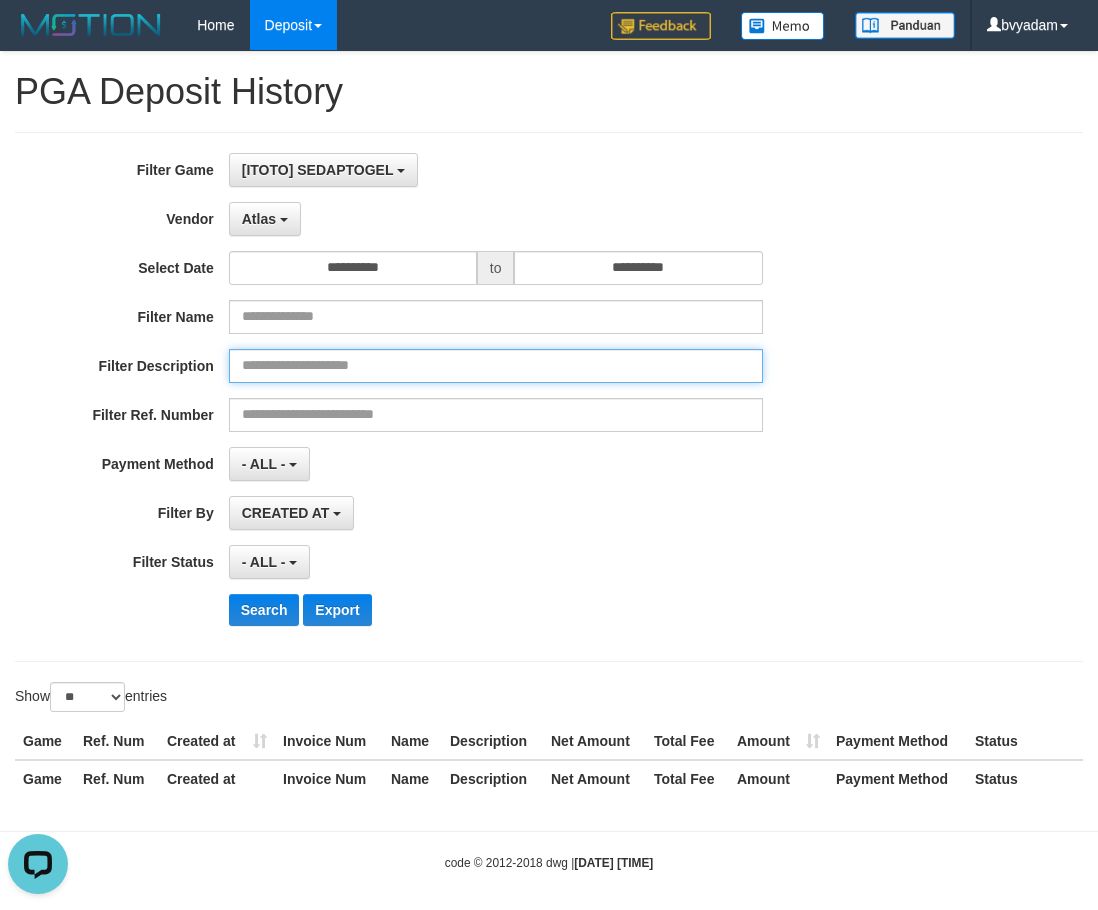 click at bounding box center (496, 366) 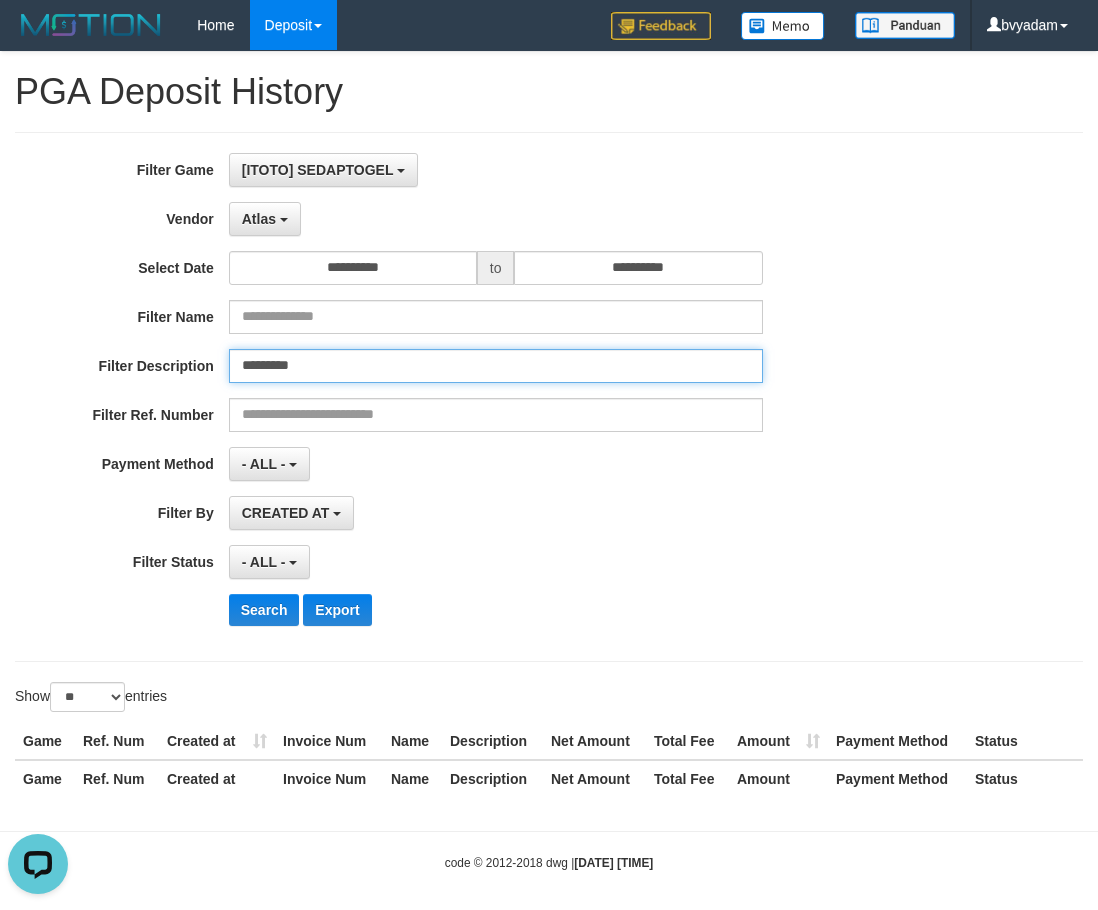 type on "*********" 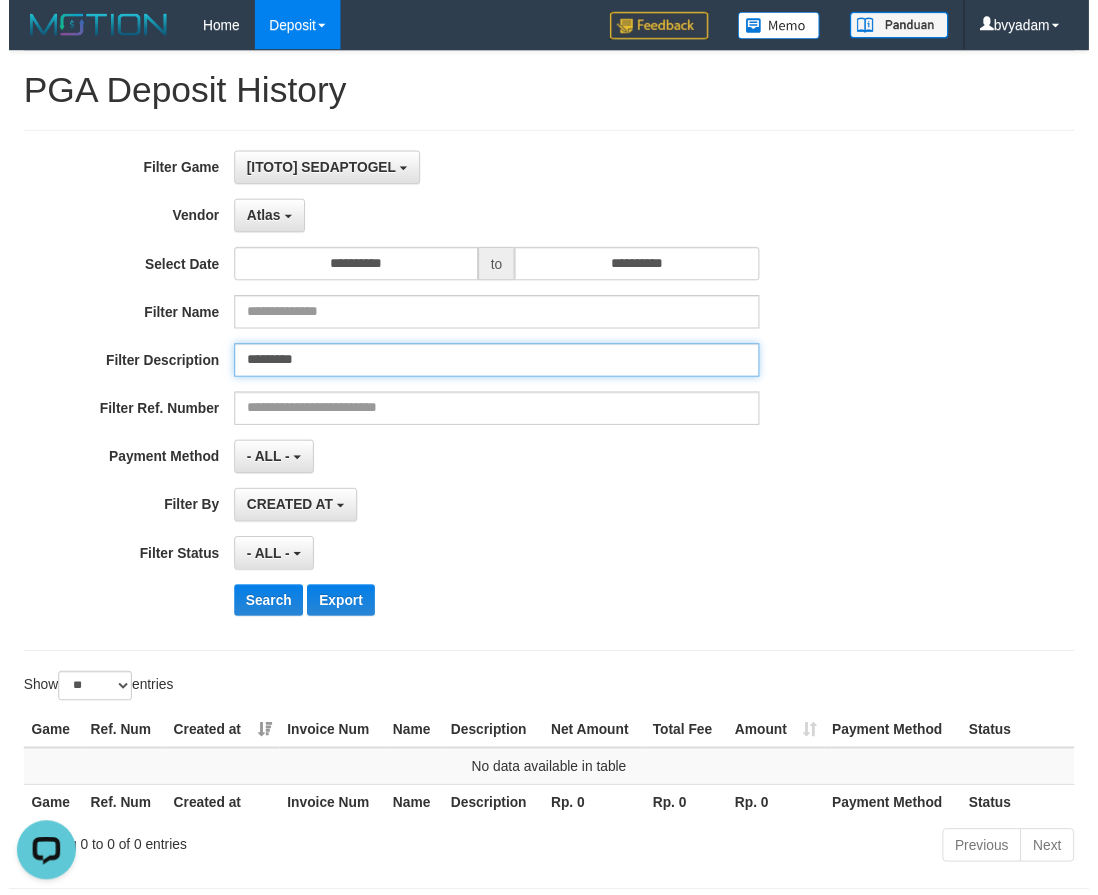 scroll, scrollTop: 84, scrollLeft: 0, axis: vertical 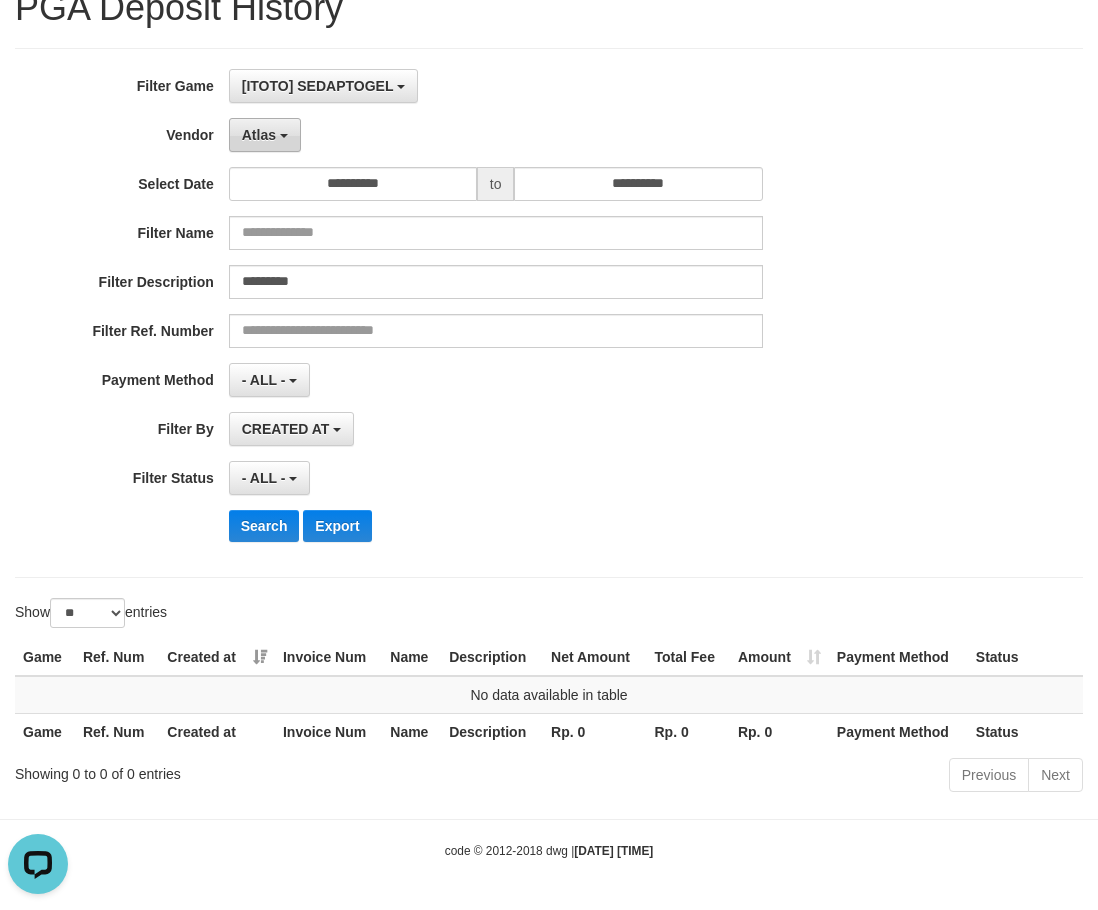 click on "Atlas" at bounding box center (265, 135) 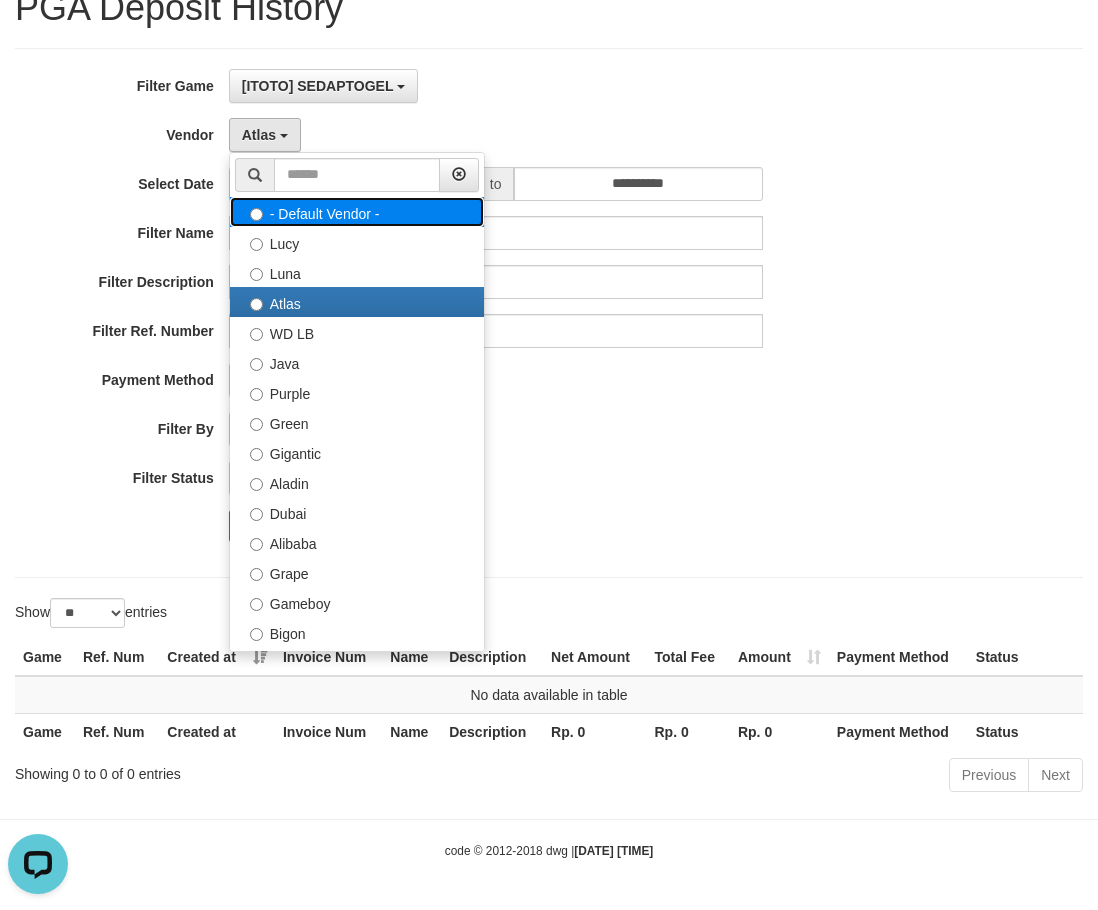 click on "- Default Vendor -" at bounding box center [357, 212] 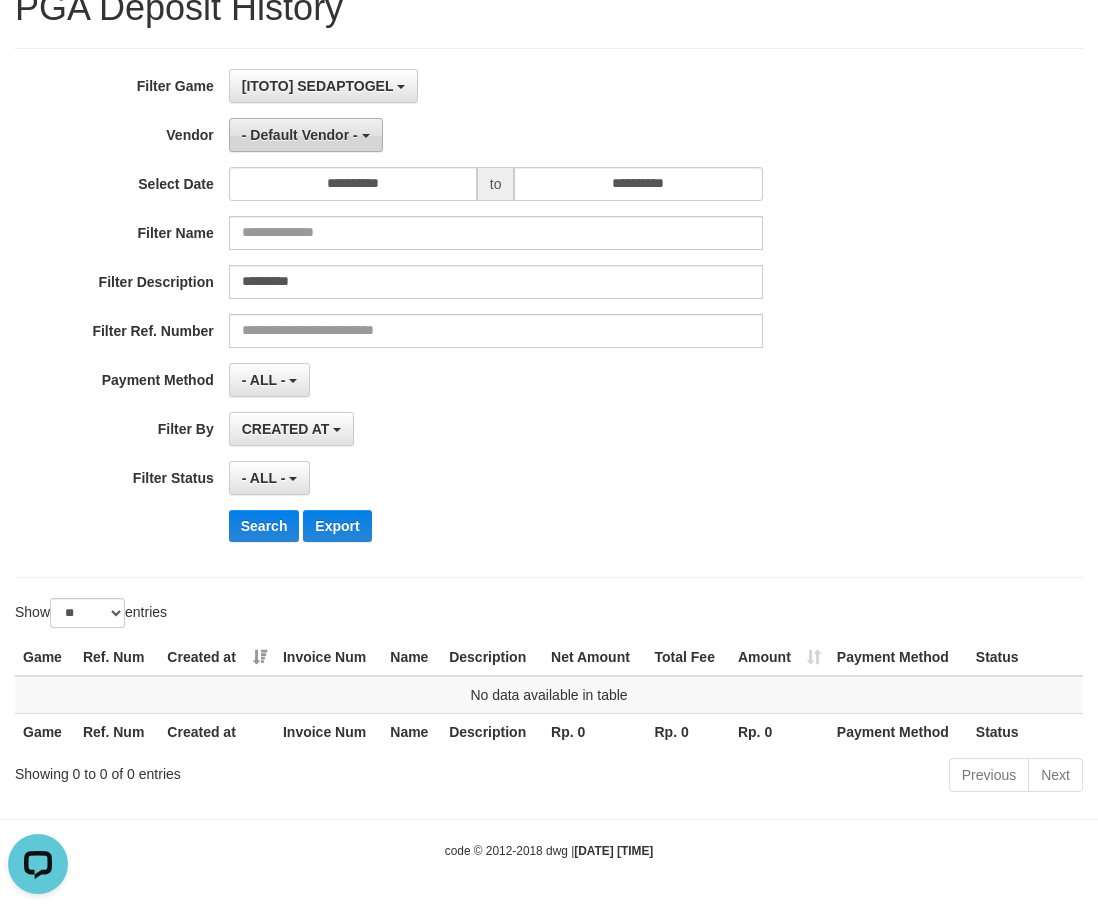 click on "- Default Vendor -" at bounding box center (300, 135) 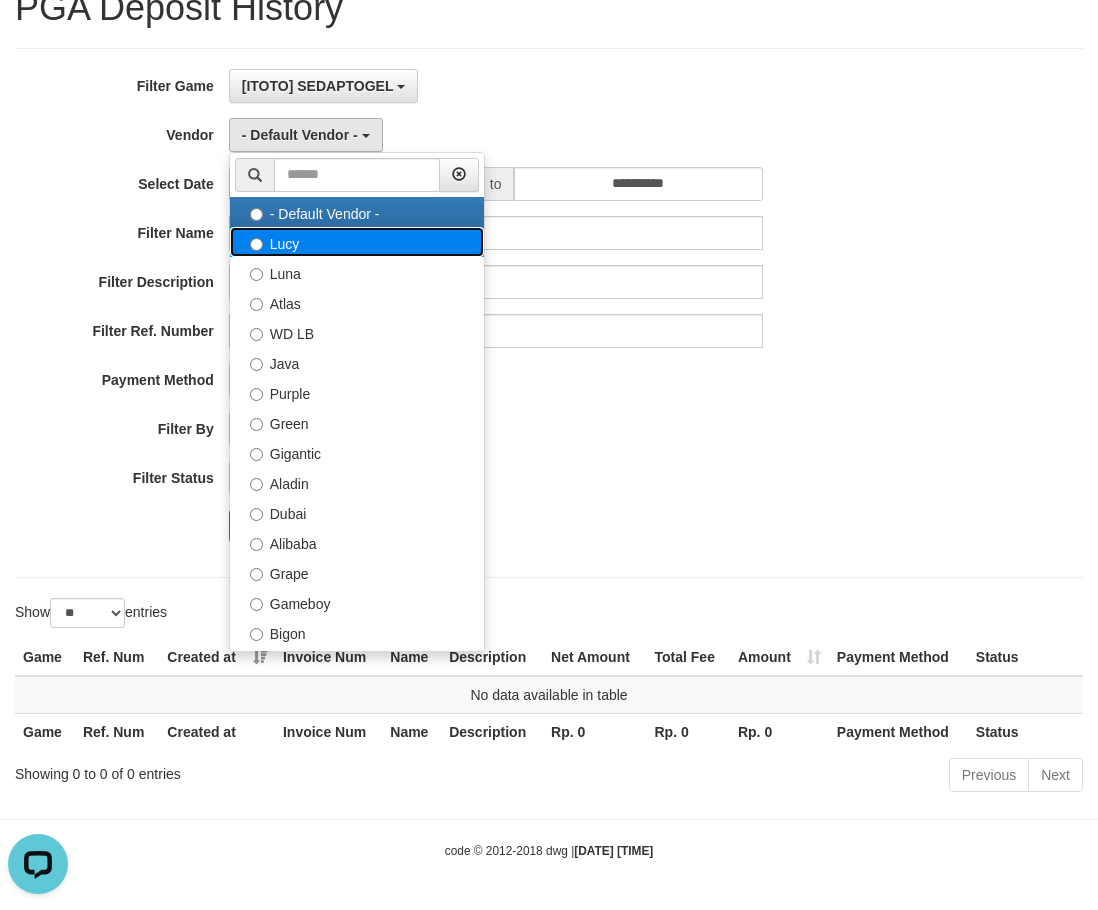 click on "Lucy" at bounding box center (357, 242) 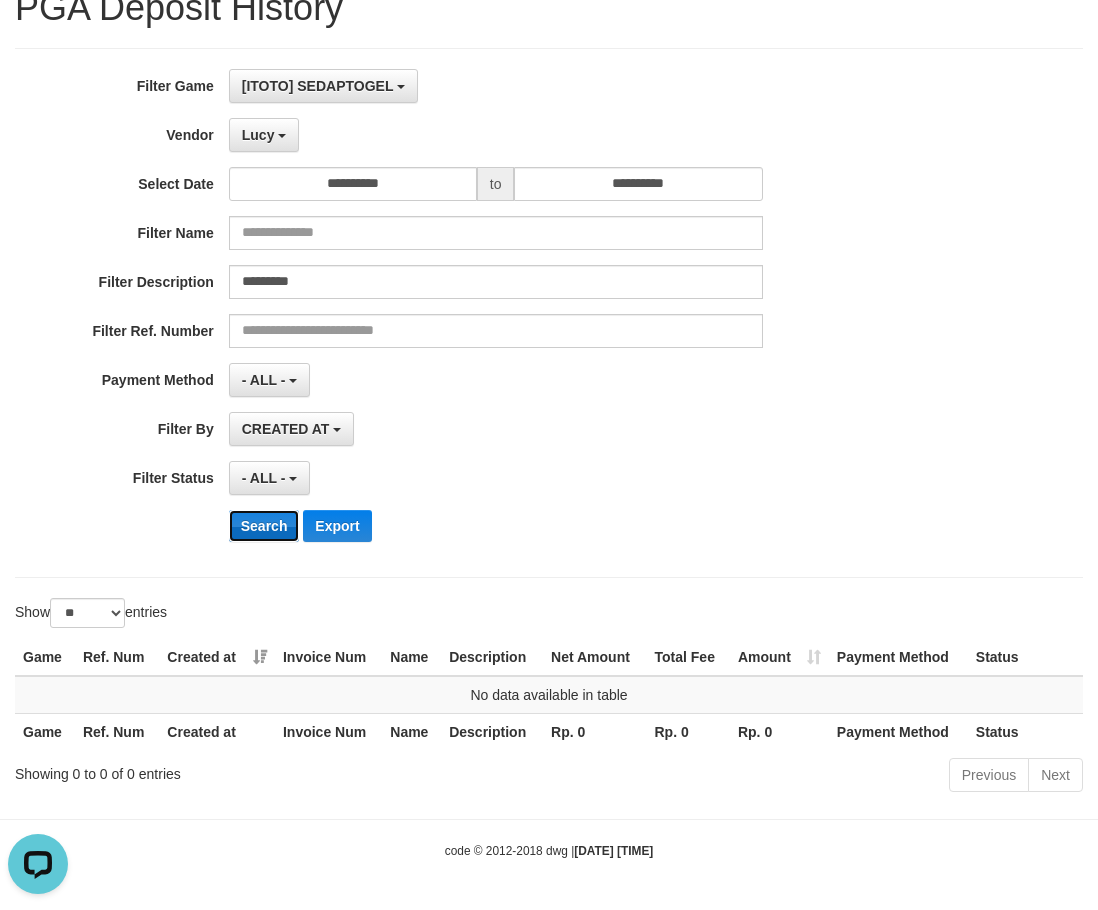click on "Search" at bounding box center [264, 526] 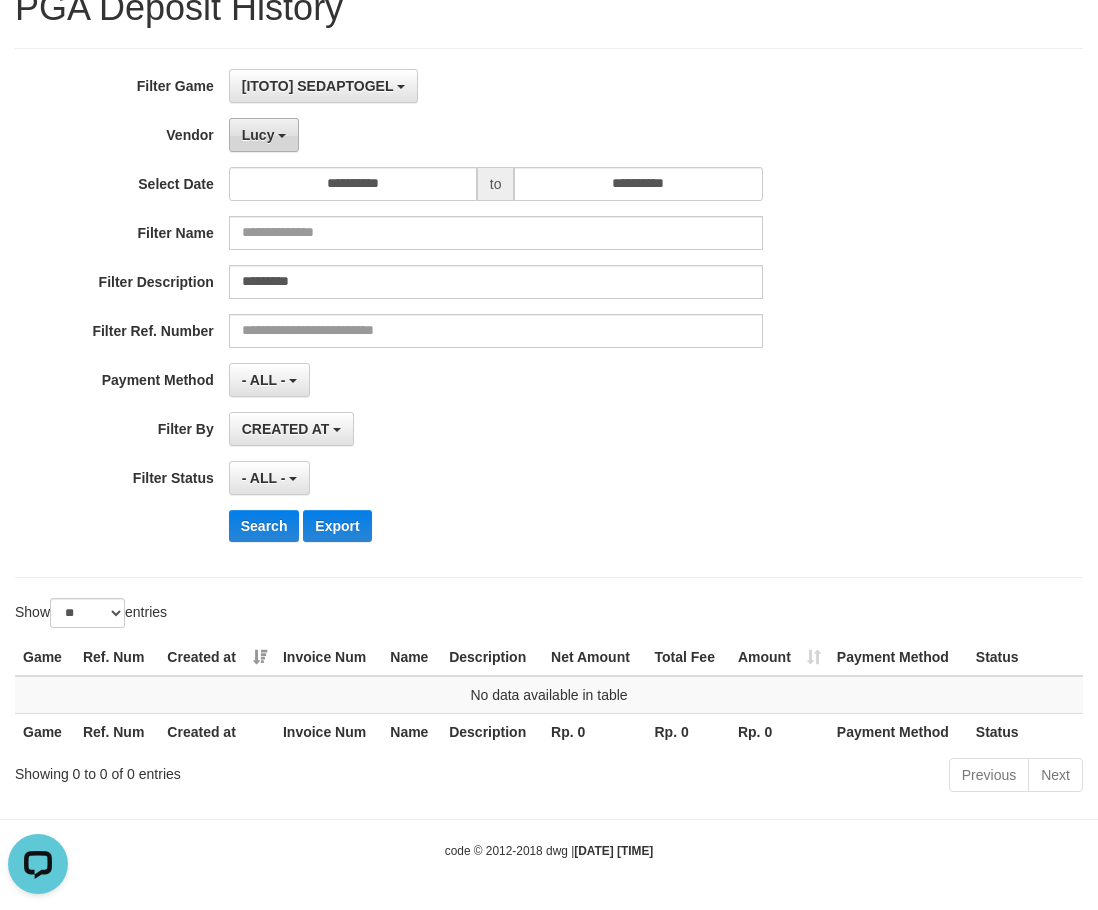 click on "Lucy" at bounding box center [264, 135] 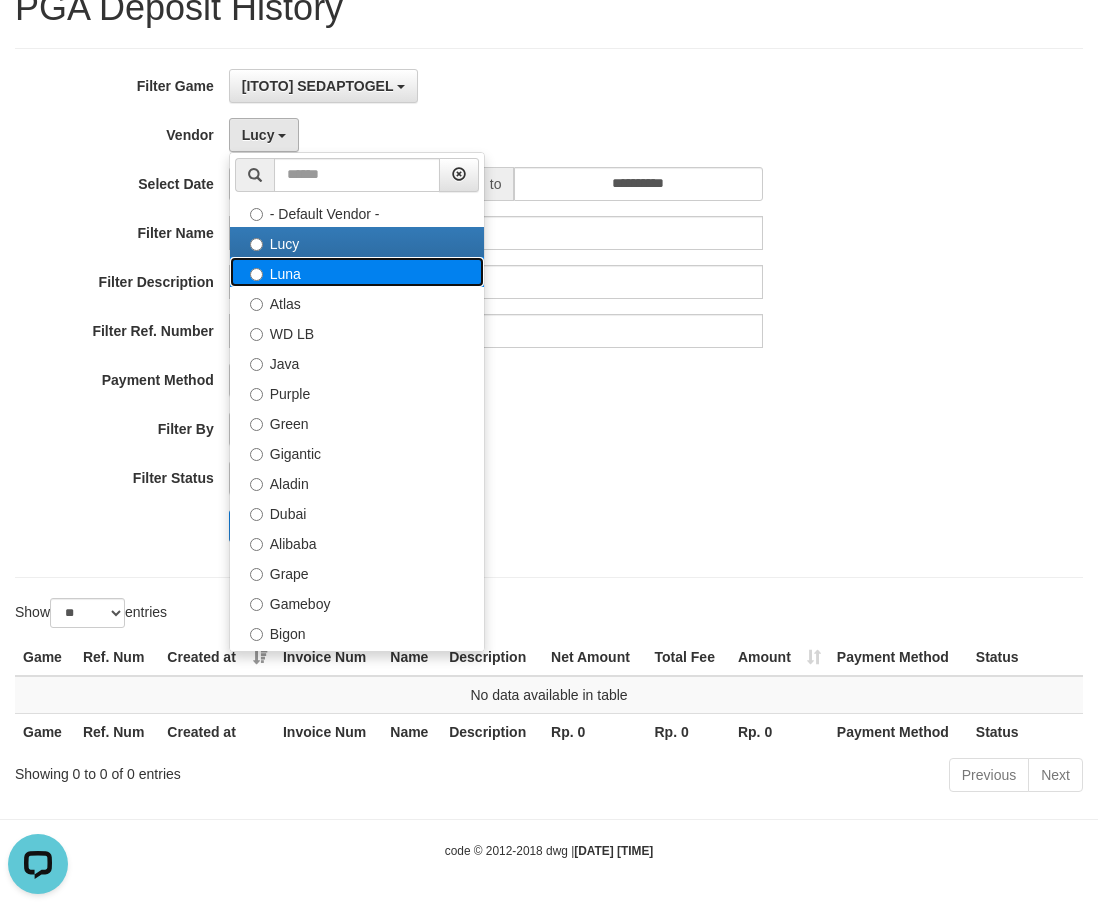 click on "Luna" at bounding box center [357, 272] 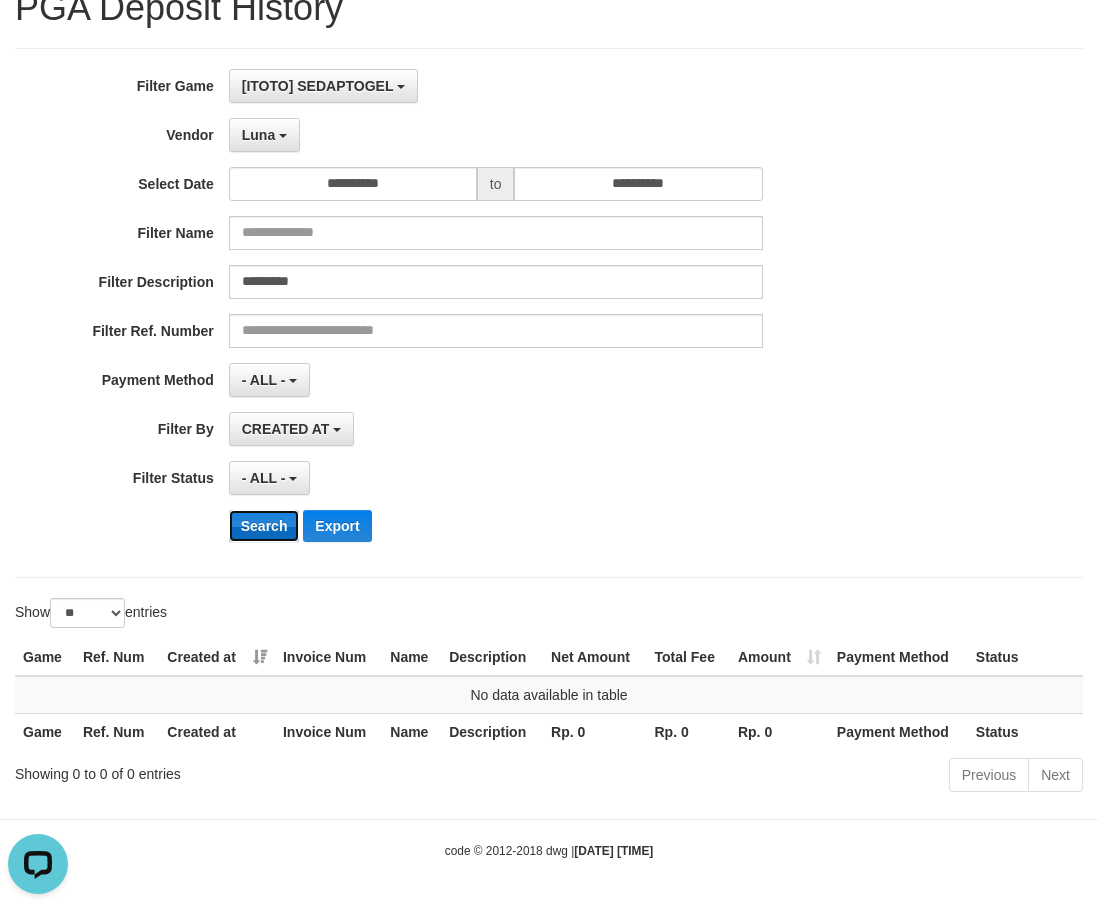 click on "Search" at bounding box center [264, 526] 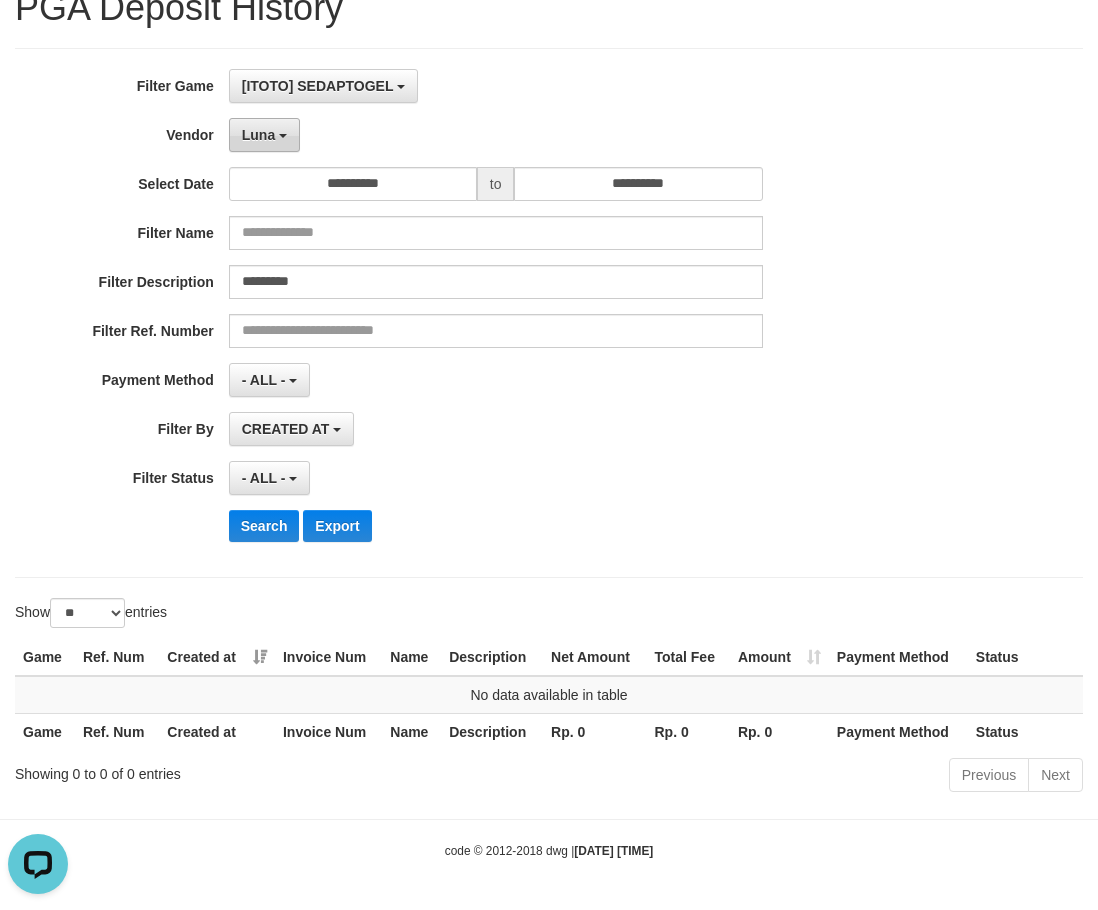 click on "Luna" at bounding box center (264, 135) 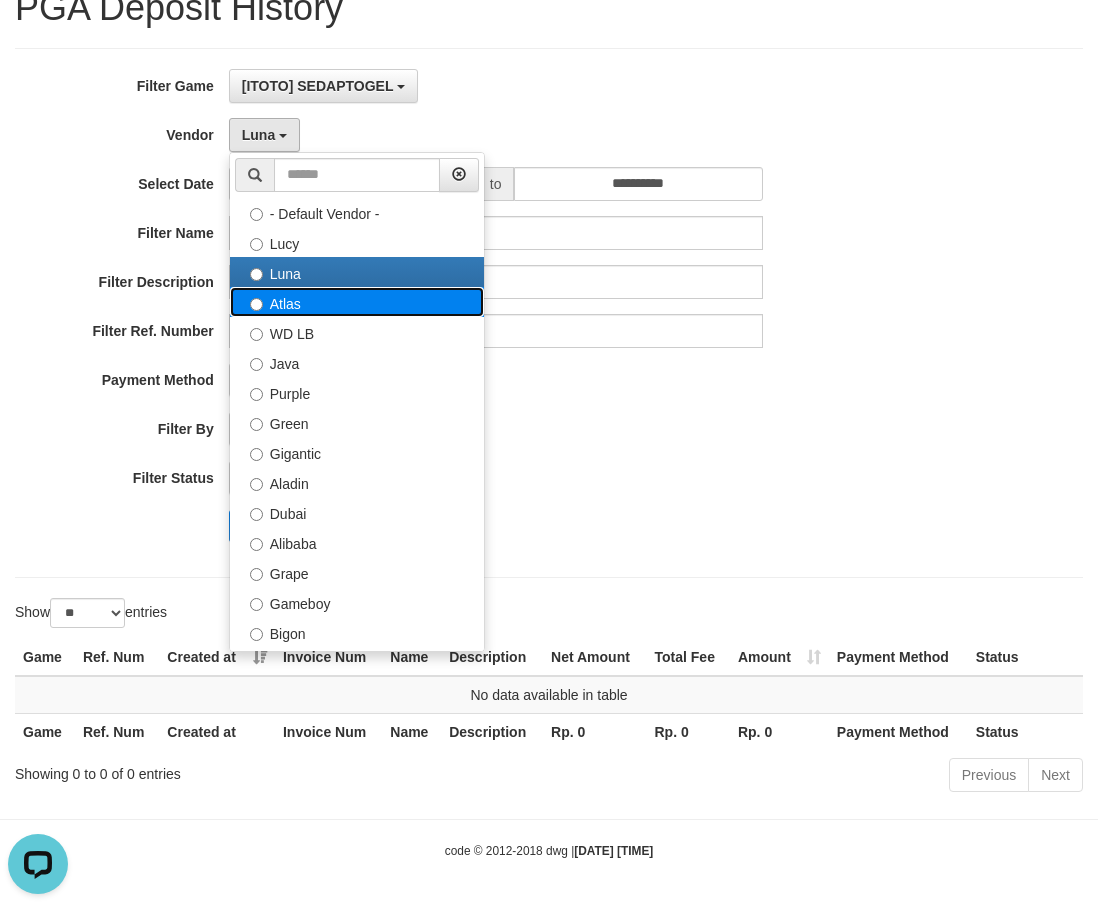 click on "Atlas" at bounding box center (357, 302) 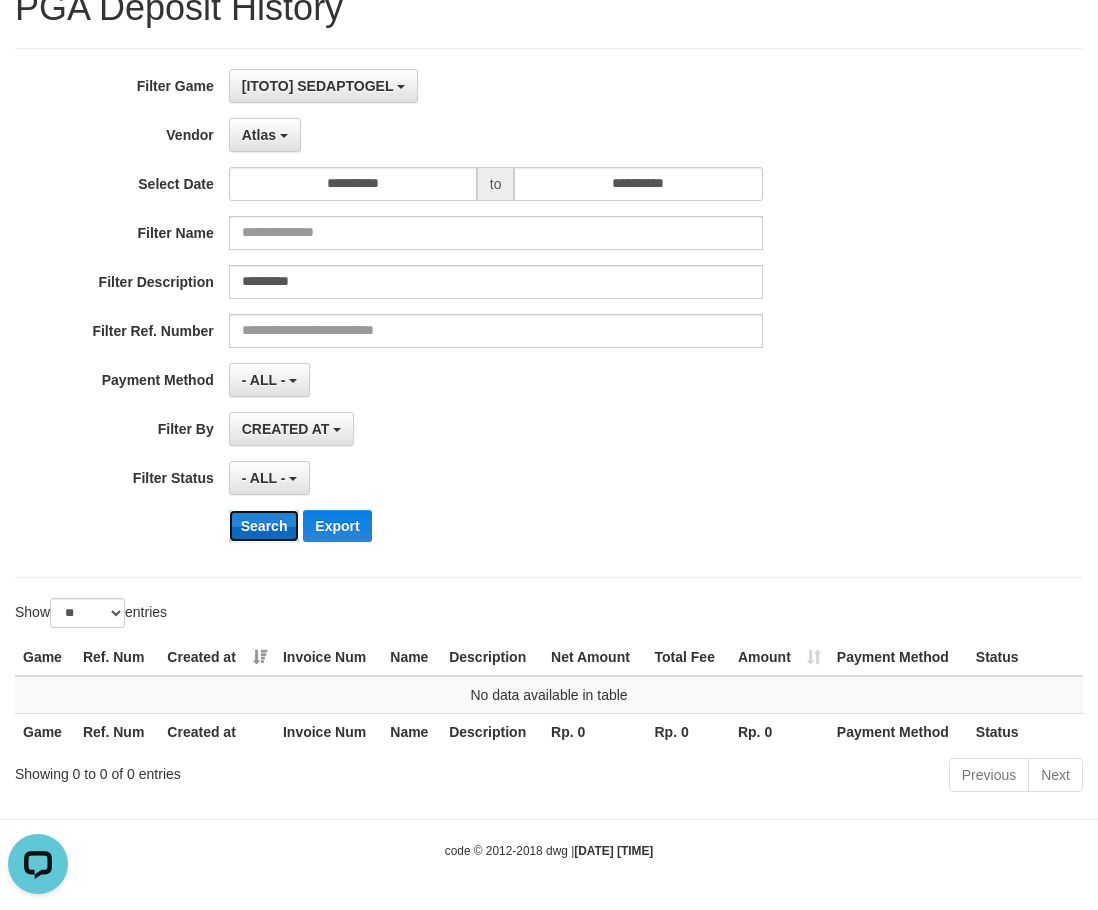 click on "Search" at bounding box center [264, 526] 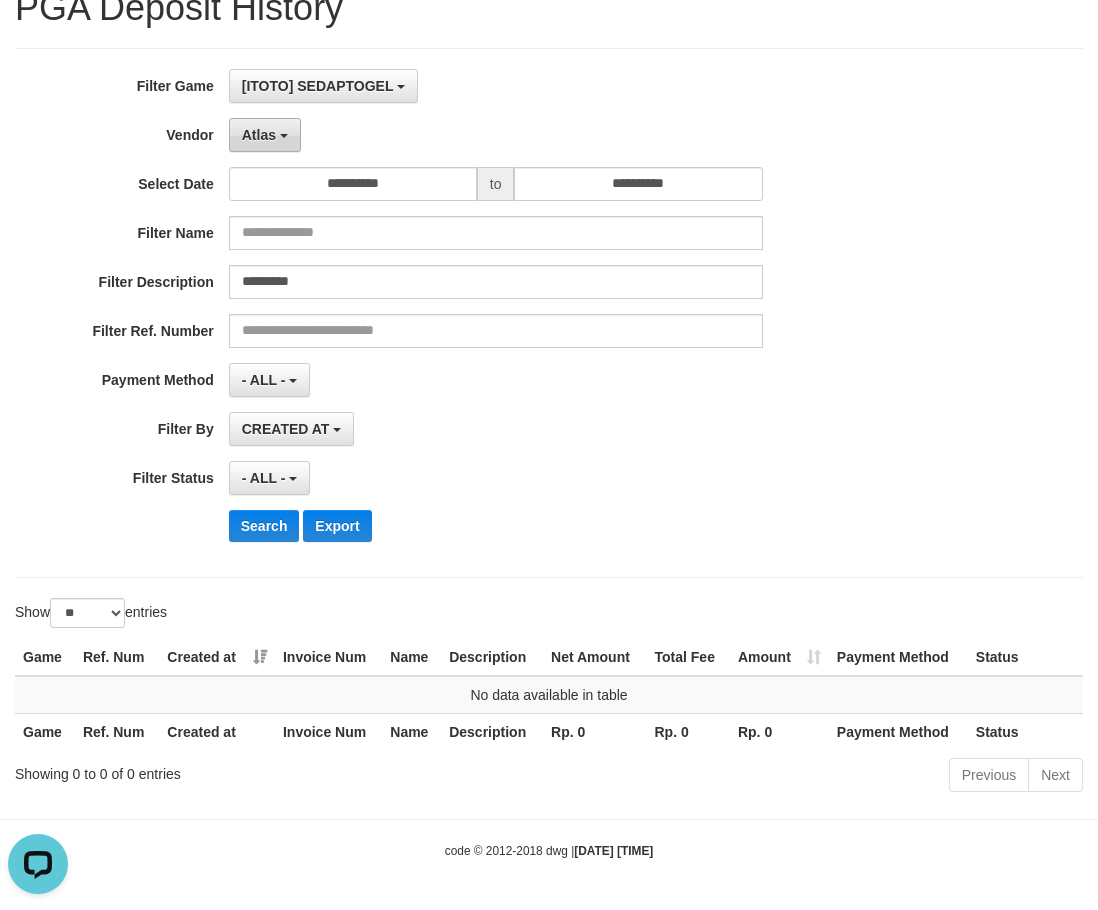 click on "Atlas" at bounding box center [259, 135] 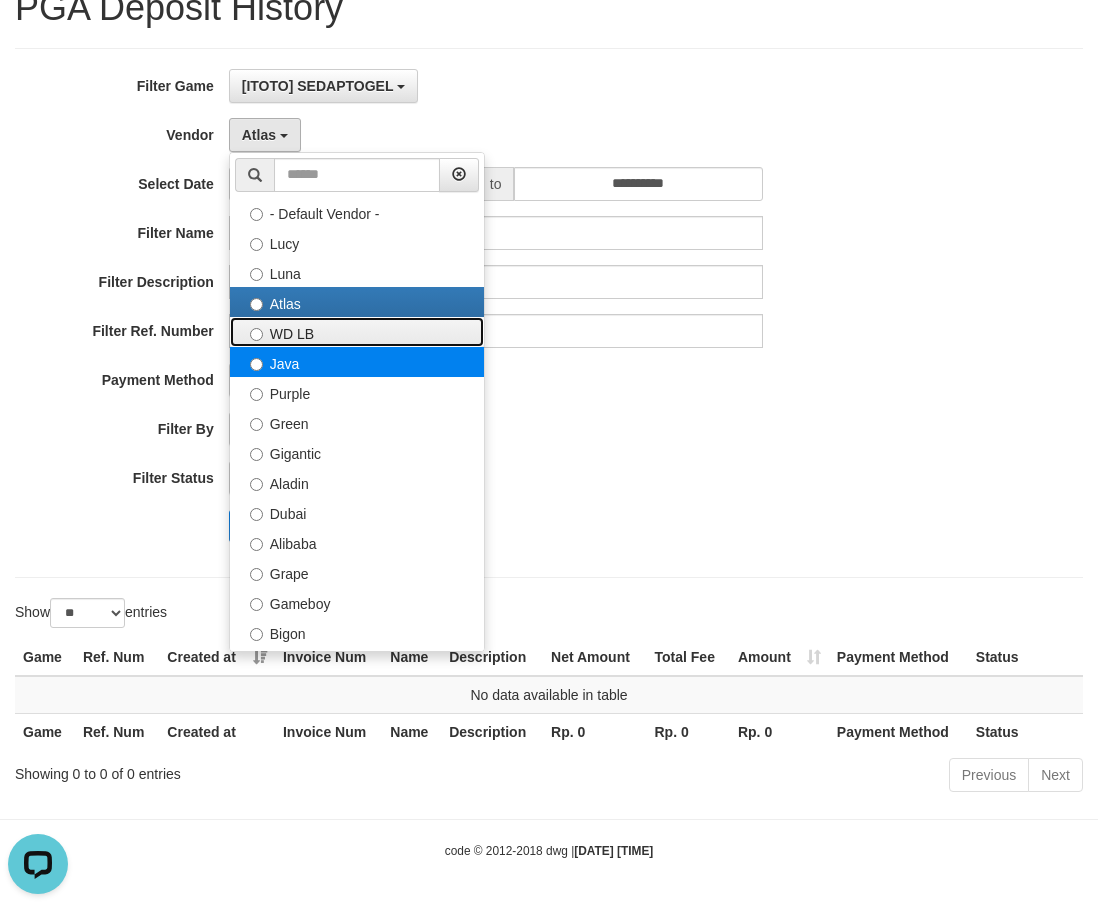drag, startPoint x: 297, startPoint y: 333, endPoint x: 299, endPoint y: 352, distance: 19.104973 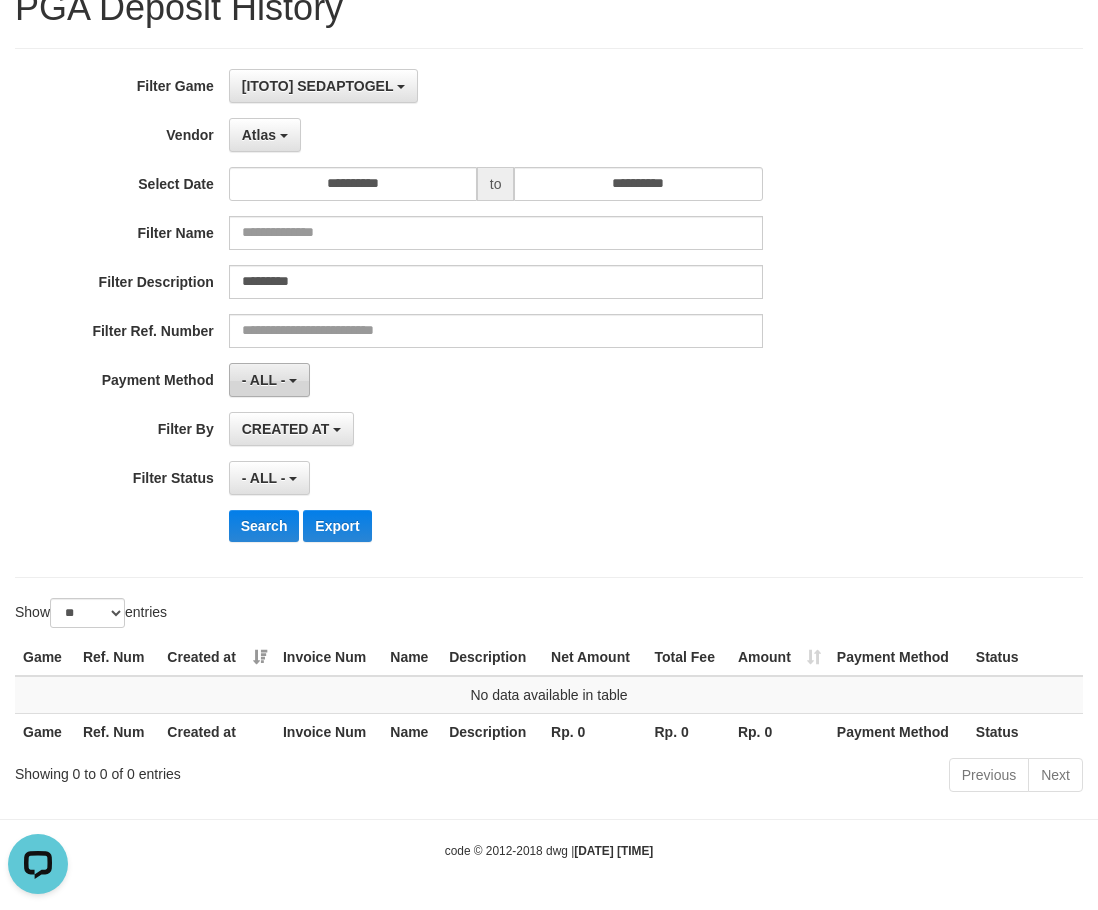click on "- ALL -" at bounding box center (269, 380) 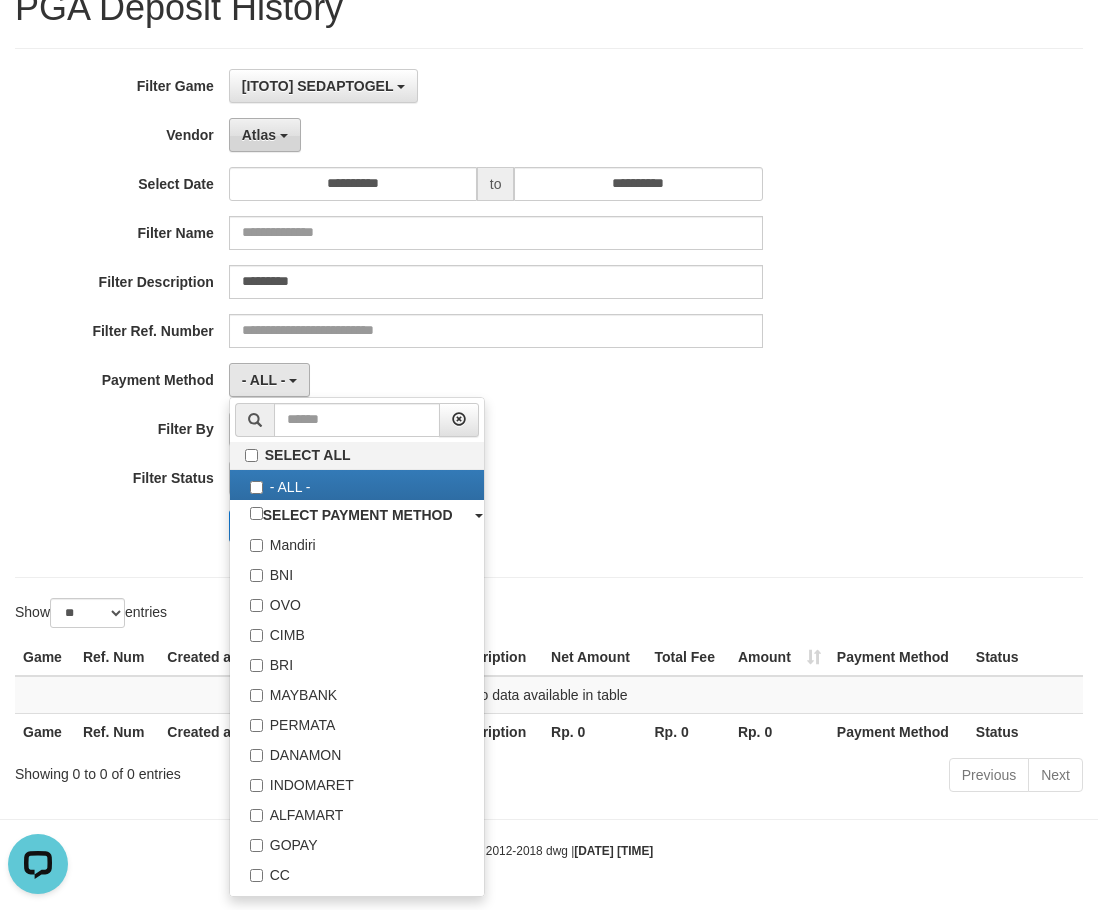 click on "Atlas" at bounding box center (259, 135) 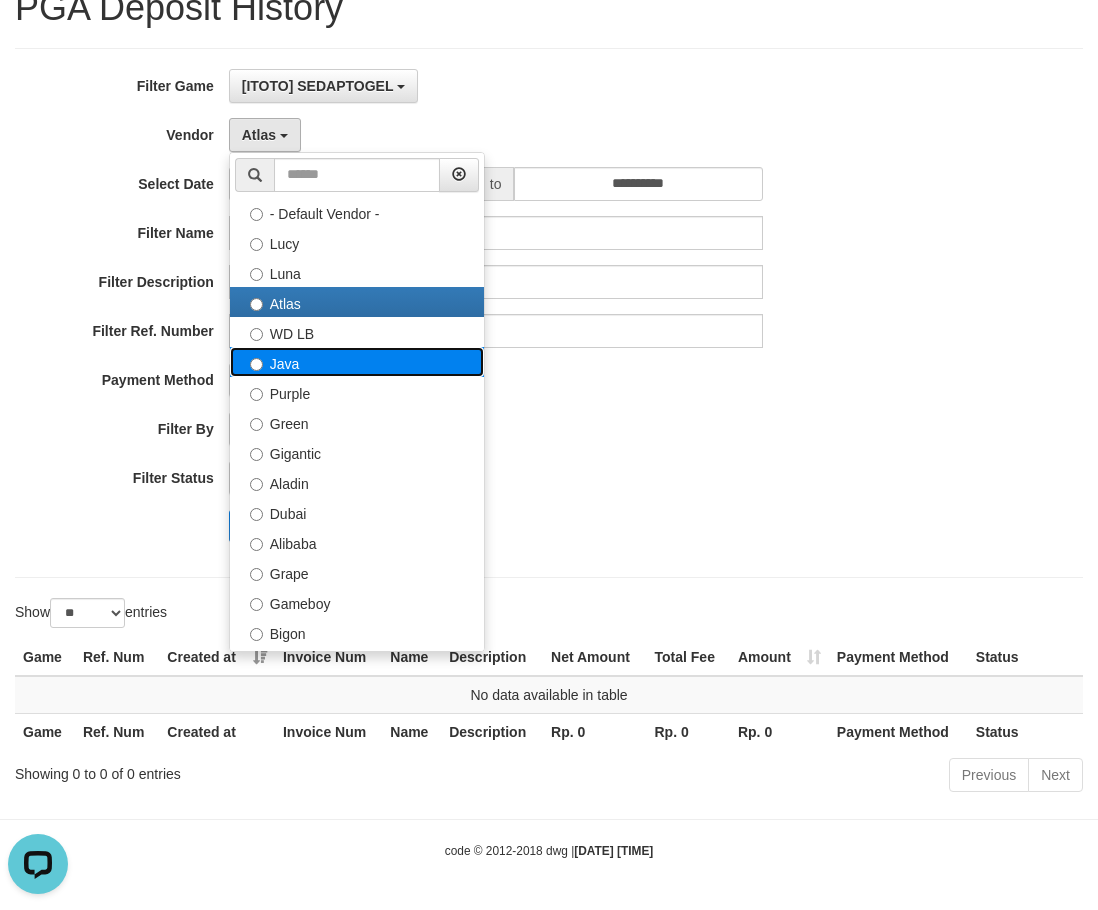 click on "Java" at bounding box center (357, 362) 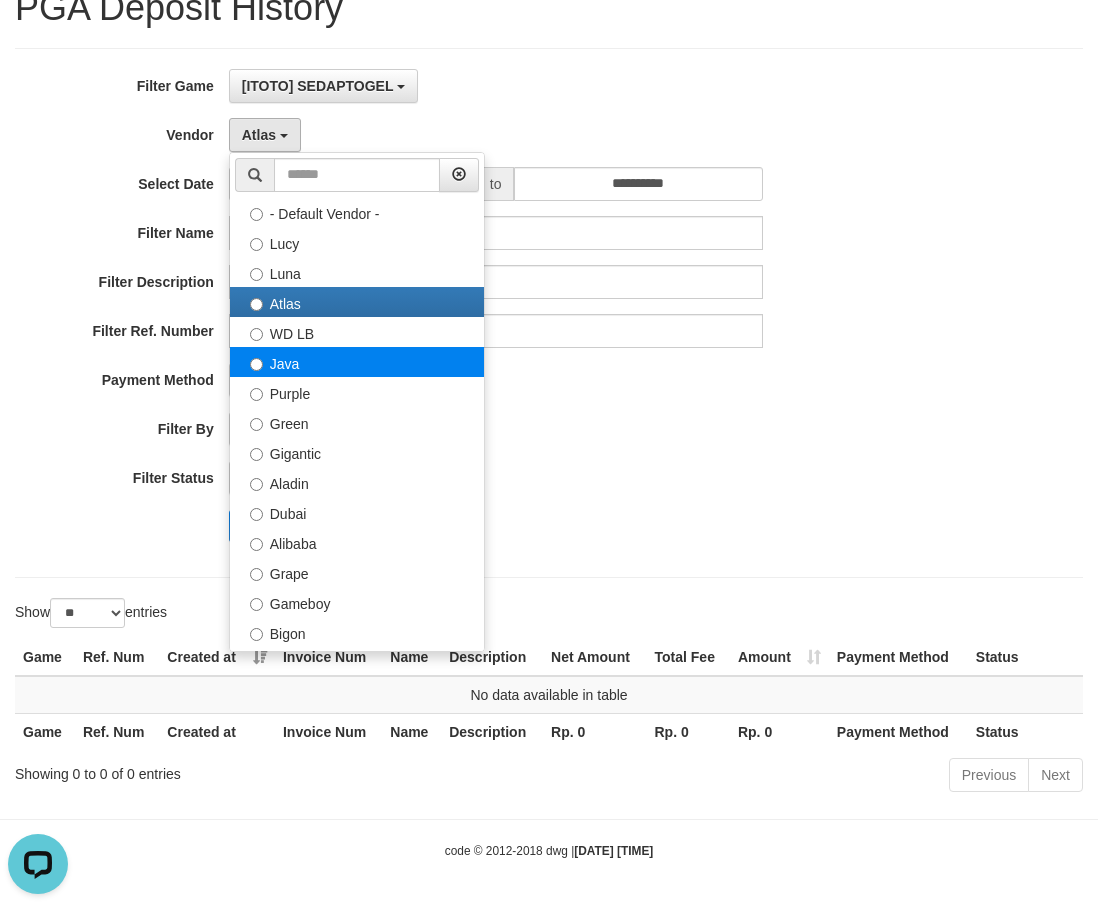 select on "**********" 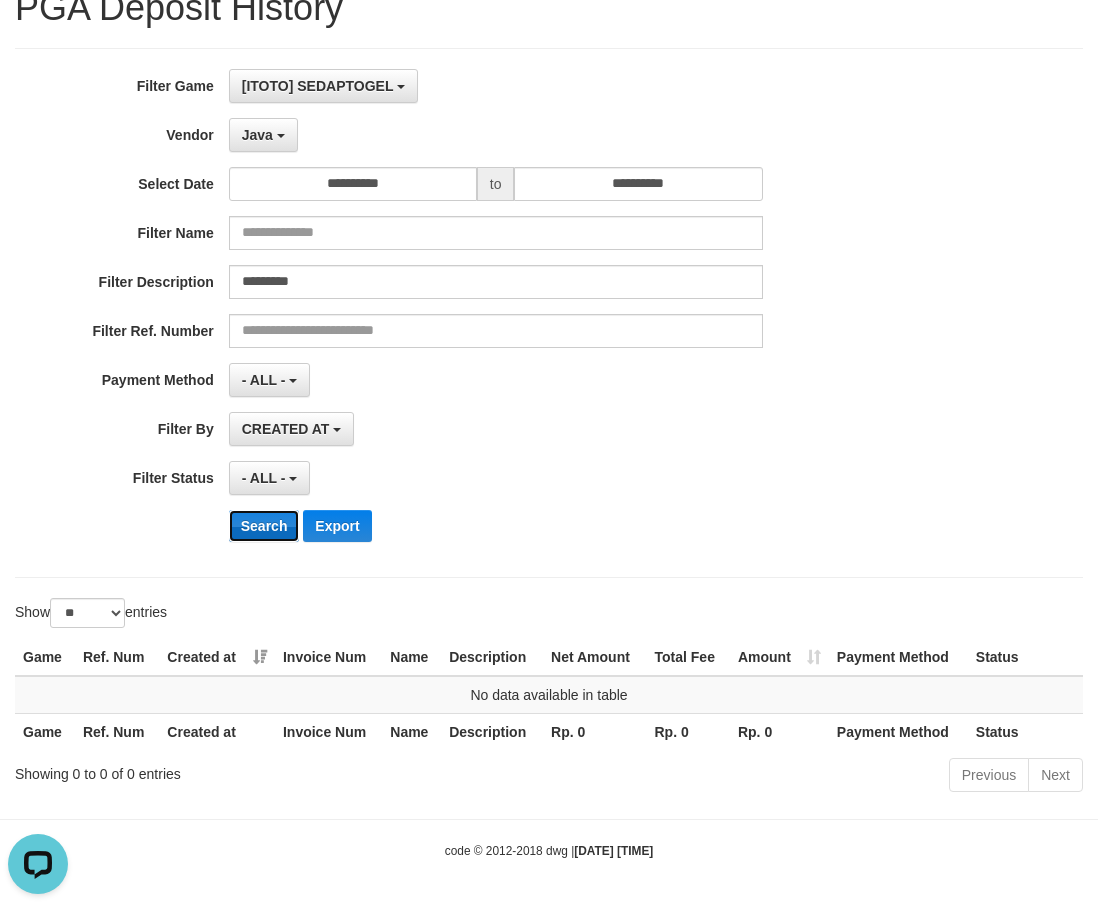 click on "Search" at bounding box center (264, 526) 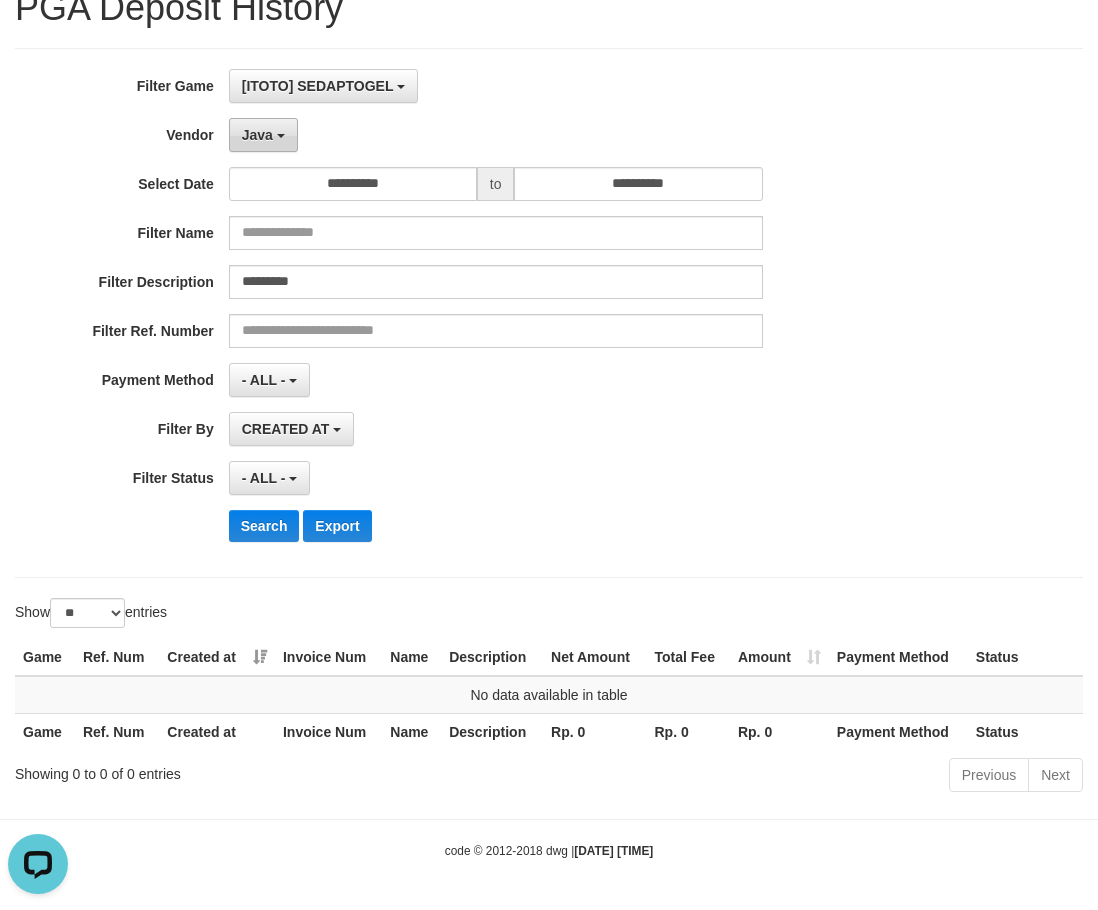click on "Java" at bounding box center (263, 135) 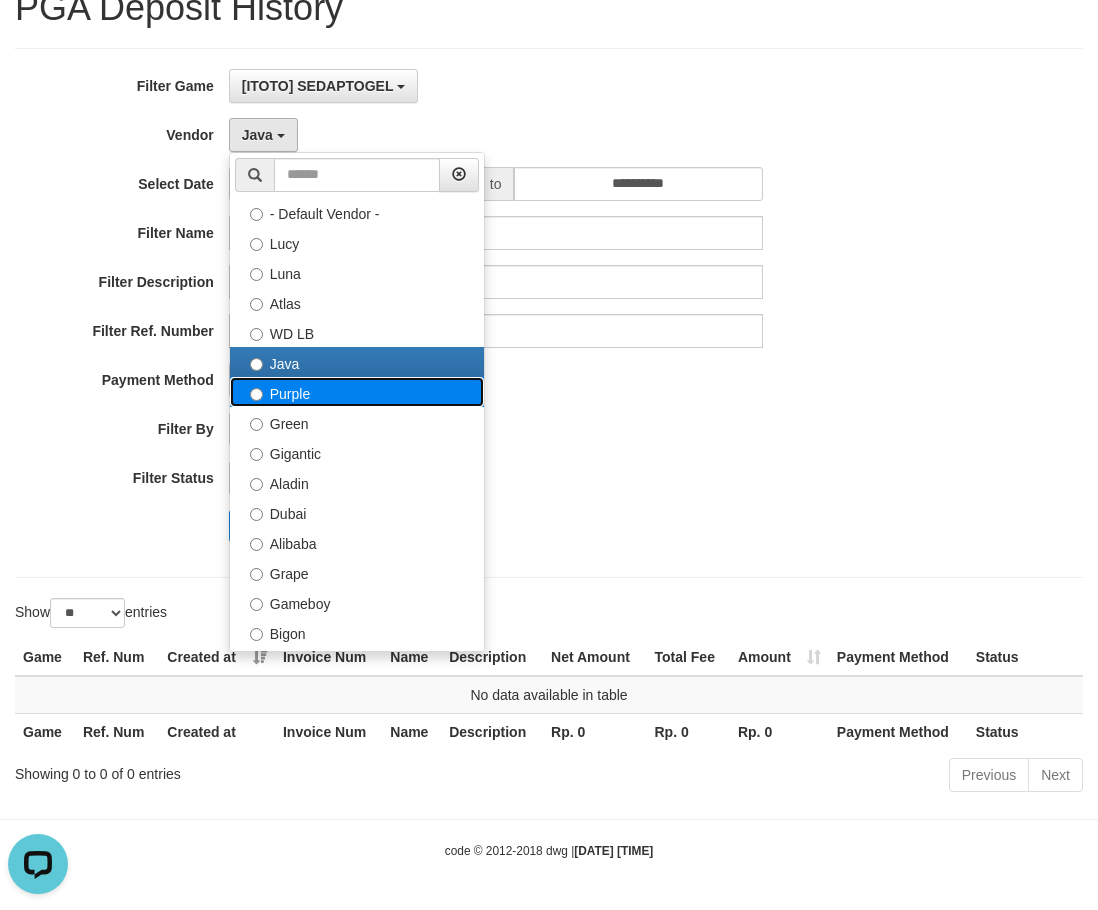 click on "Purple" at bounding box center [357, 392] 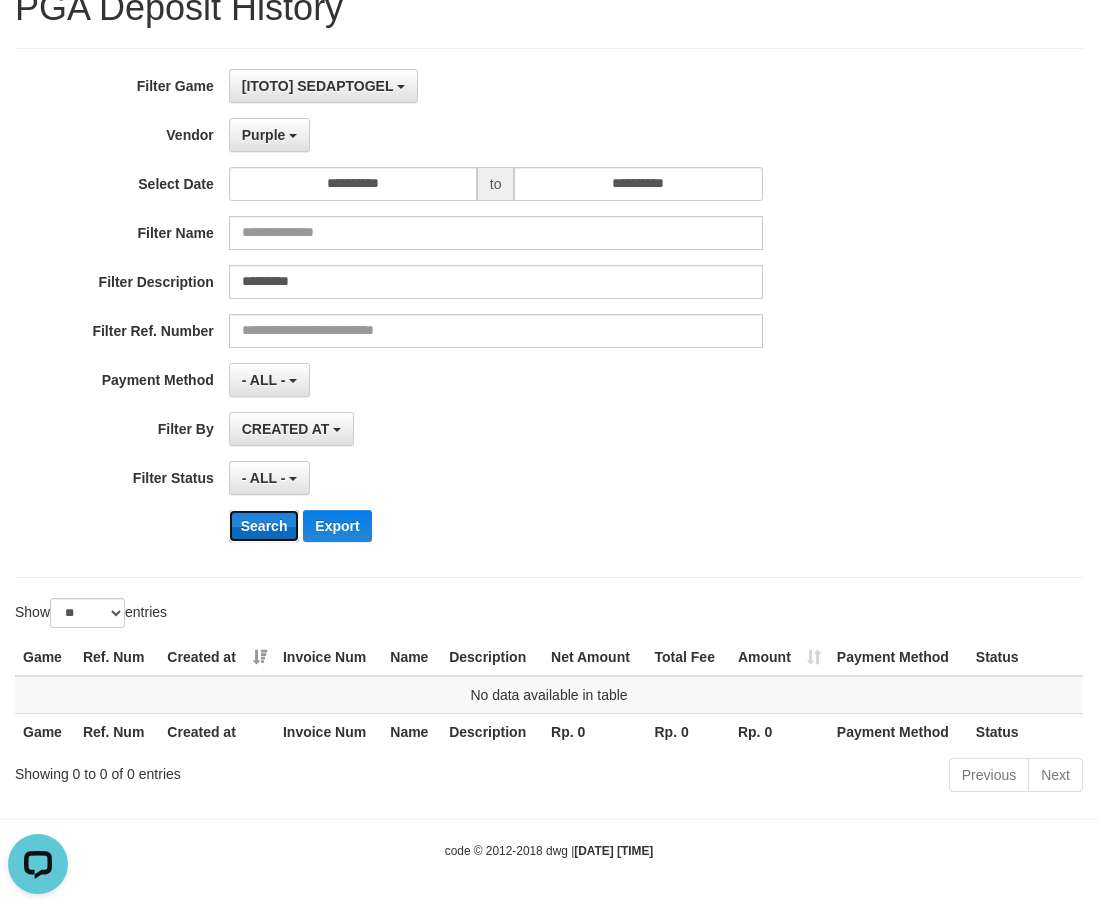 click on "Search" at bounding box center (264, 526) 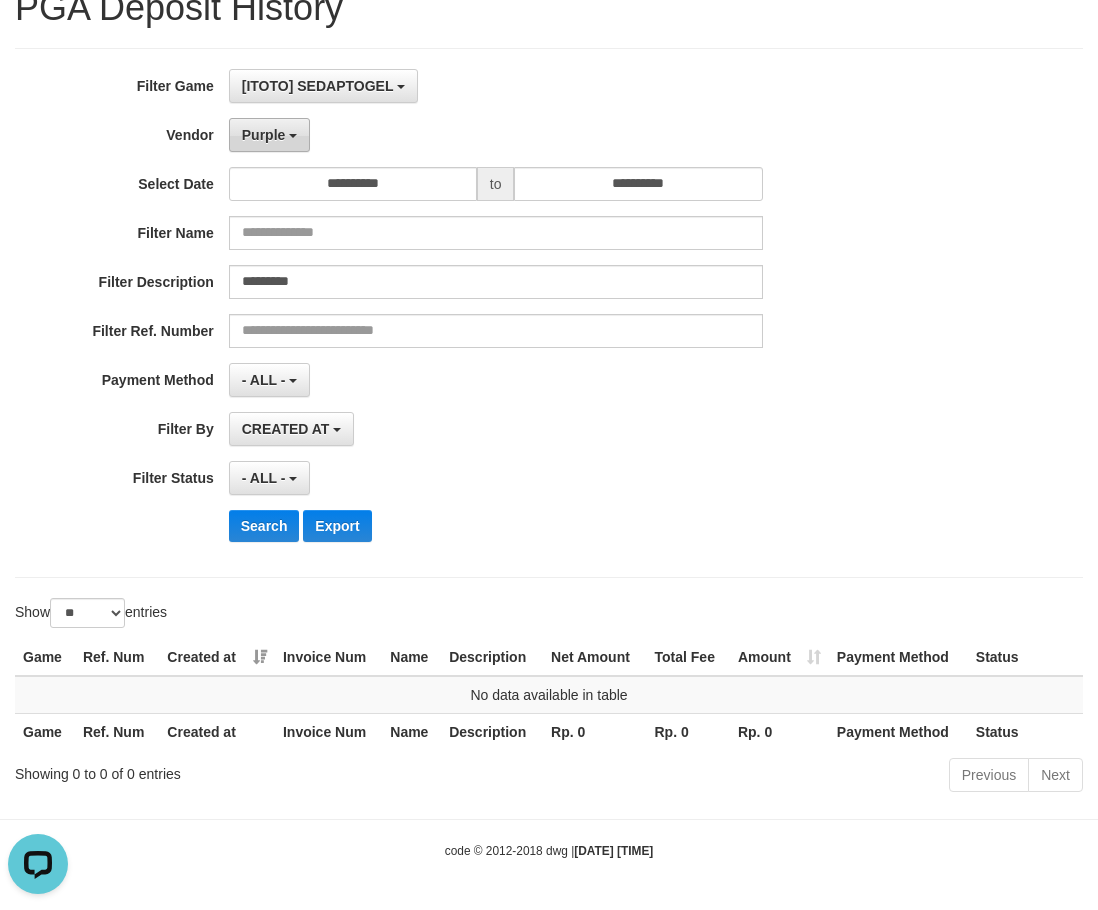 click on "Purple" at bounding box center [269, 135] 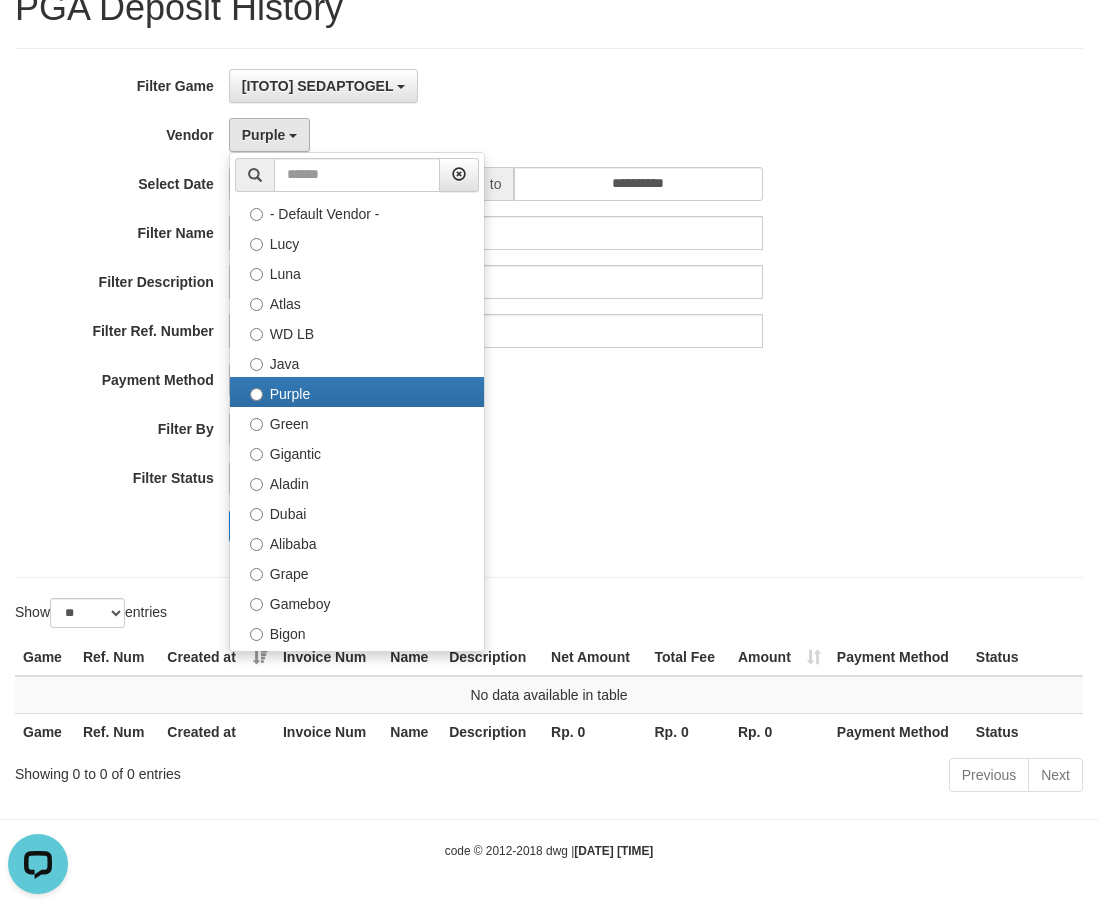 click on "CREATED AT
PAID AT
CREATED AT" at bounding box center [496, 429] 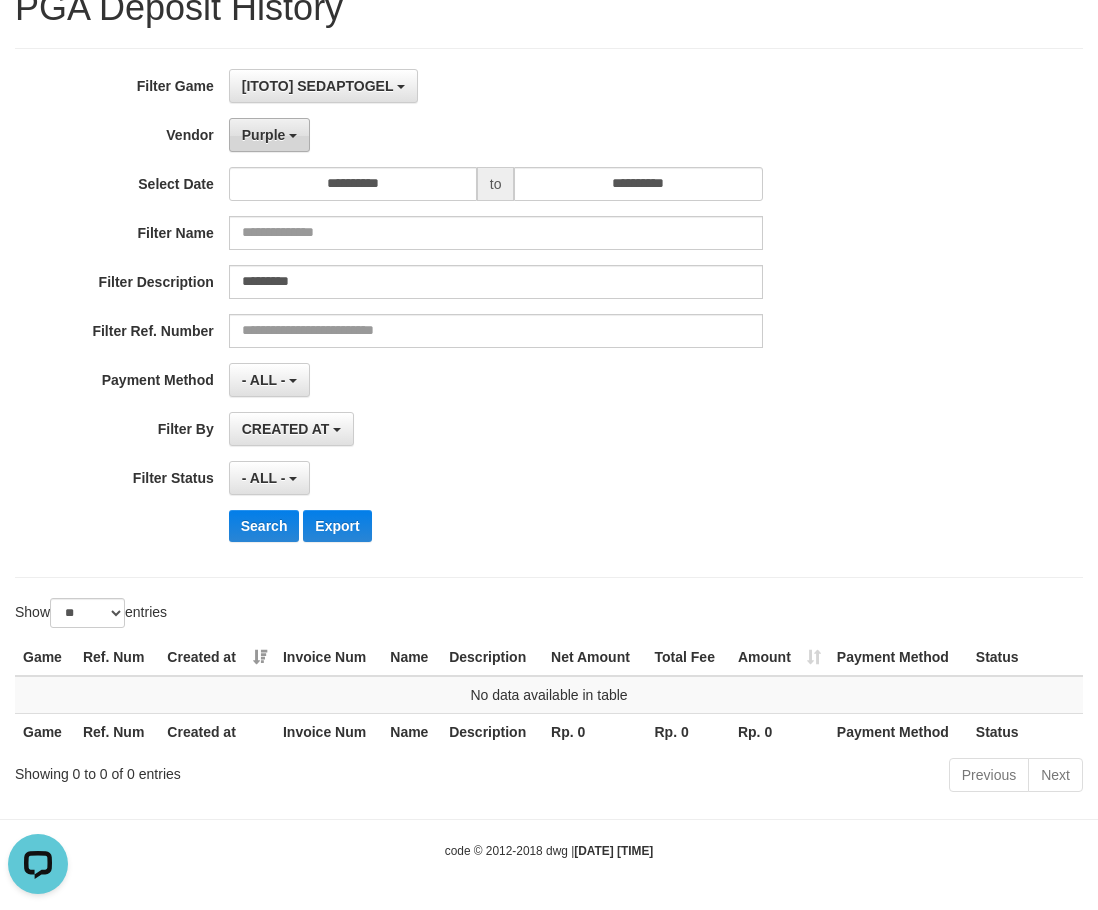 click on "Purple" at bounding box center (264, 135) 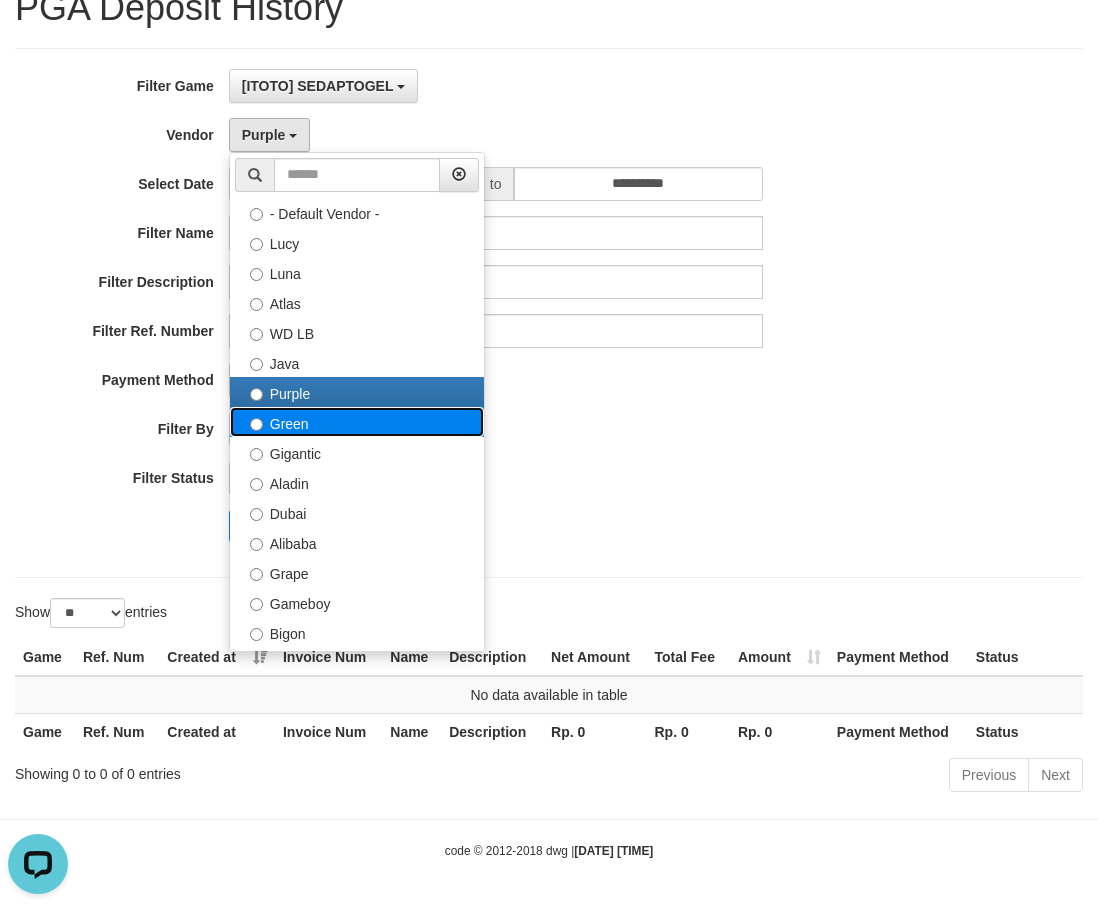 click on "Green" at bounding box center (357, 422) 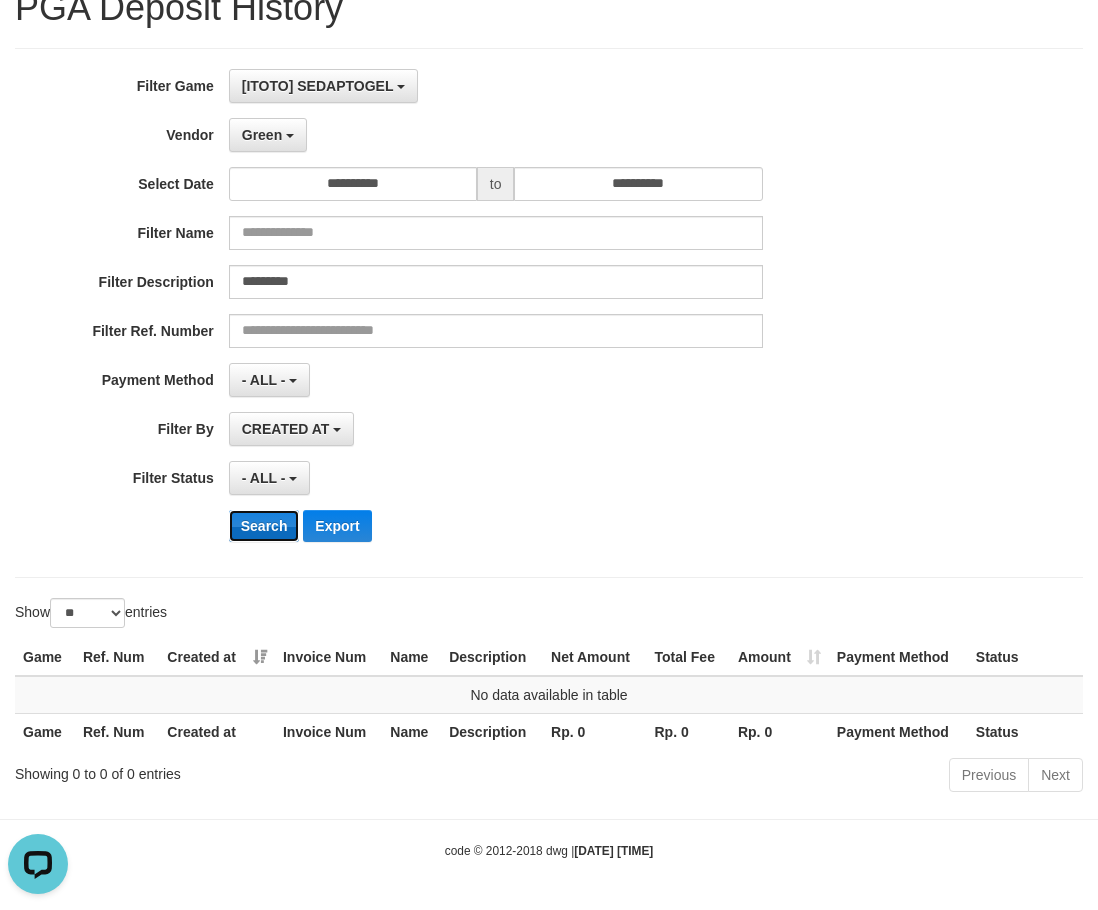 click on "Search" at bounding box center (264, 526) 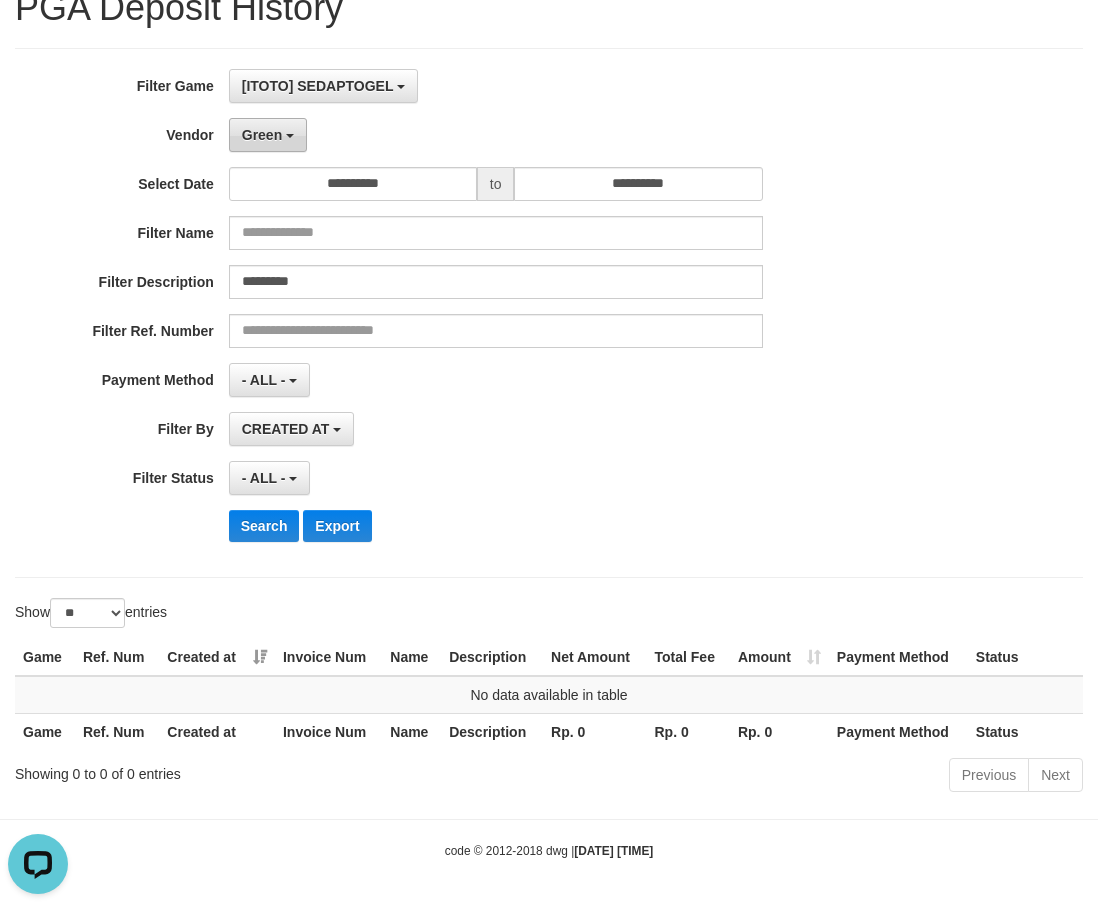 click on "Green" at bounding box center (262, 135) 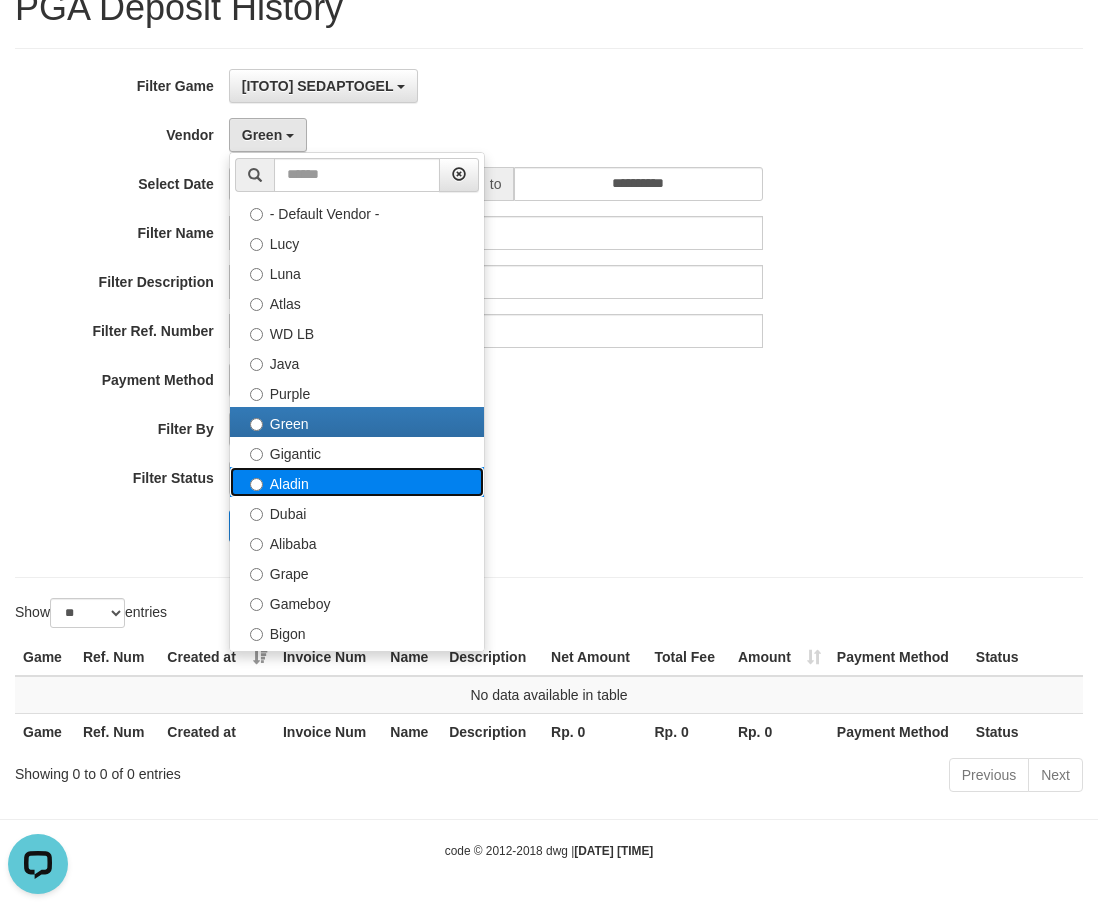 click on "Aladin" at bounding box center [357, 482] 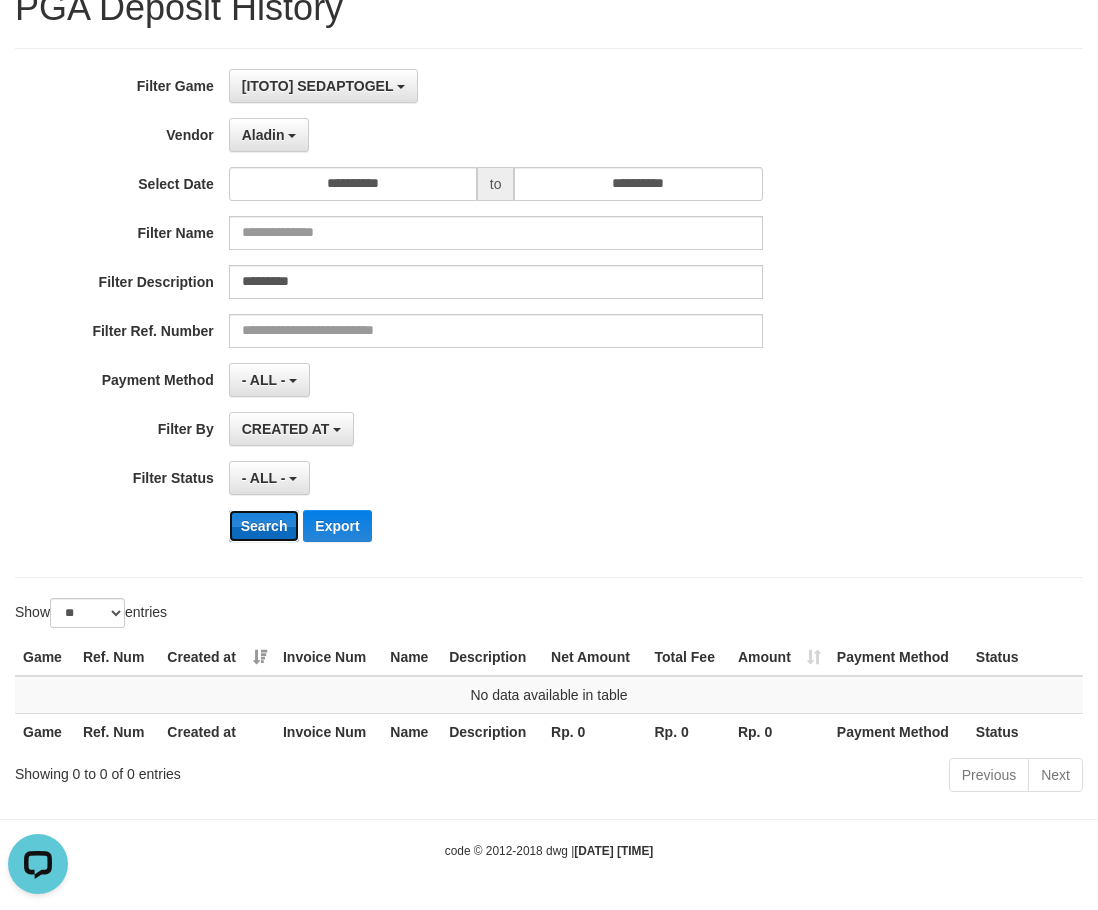 click on "Search" at bounding box center [264, 526] 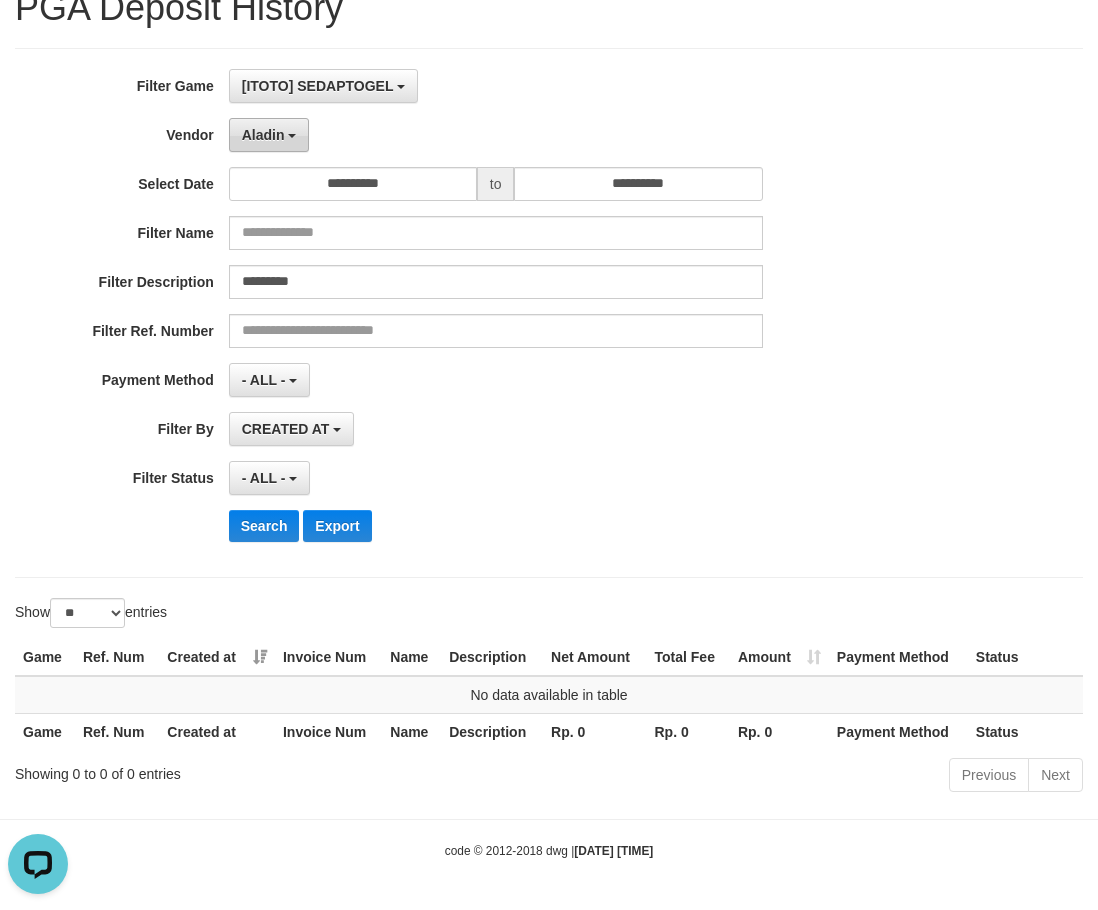 click on "Aladin" at bounding box center [269, 135] 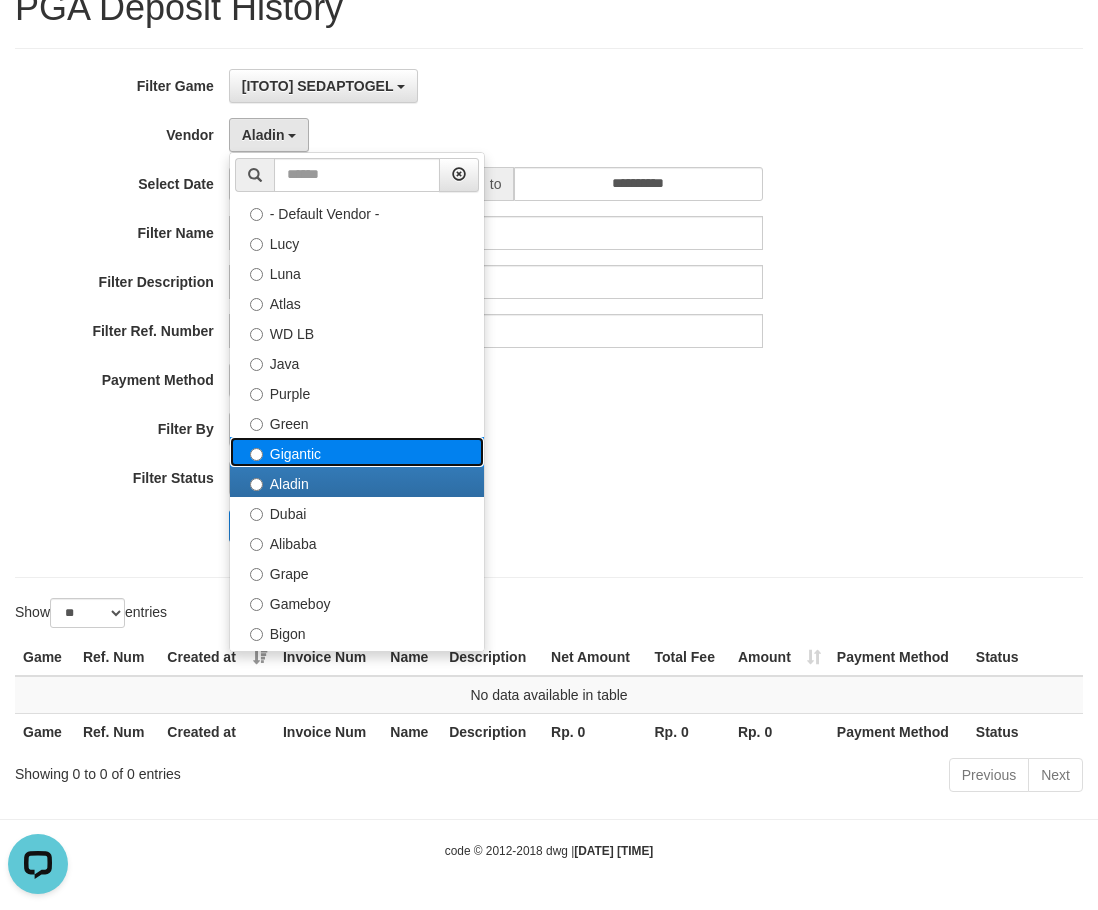 click on "Gigantic" at bounding box center [357, 452] 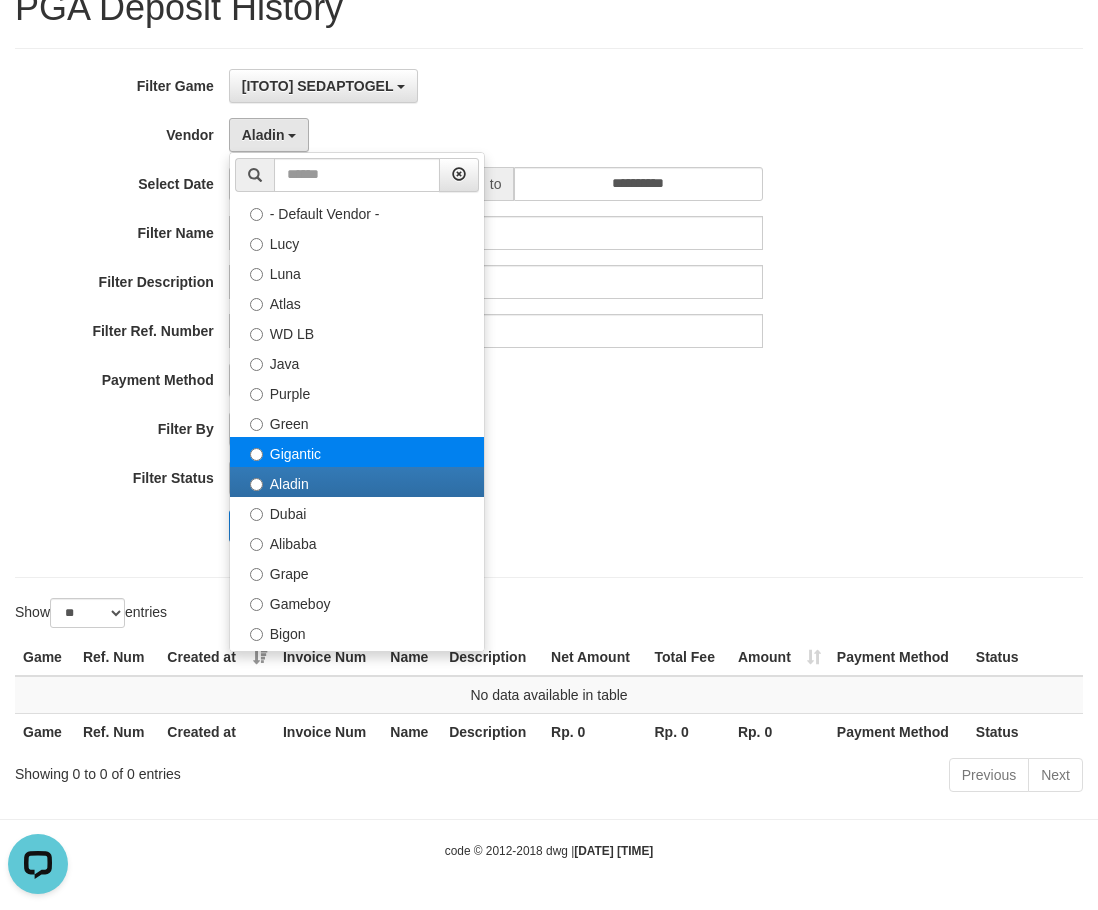 select on "**********" 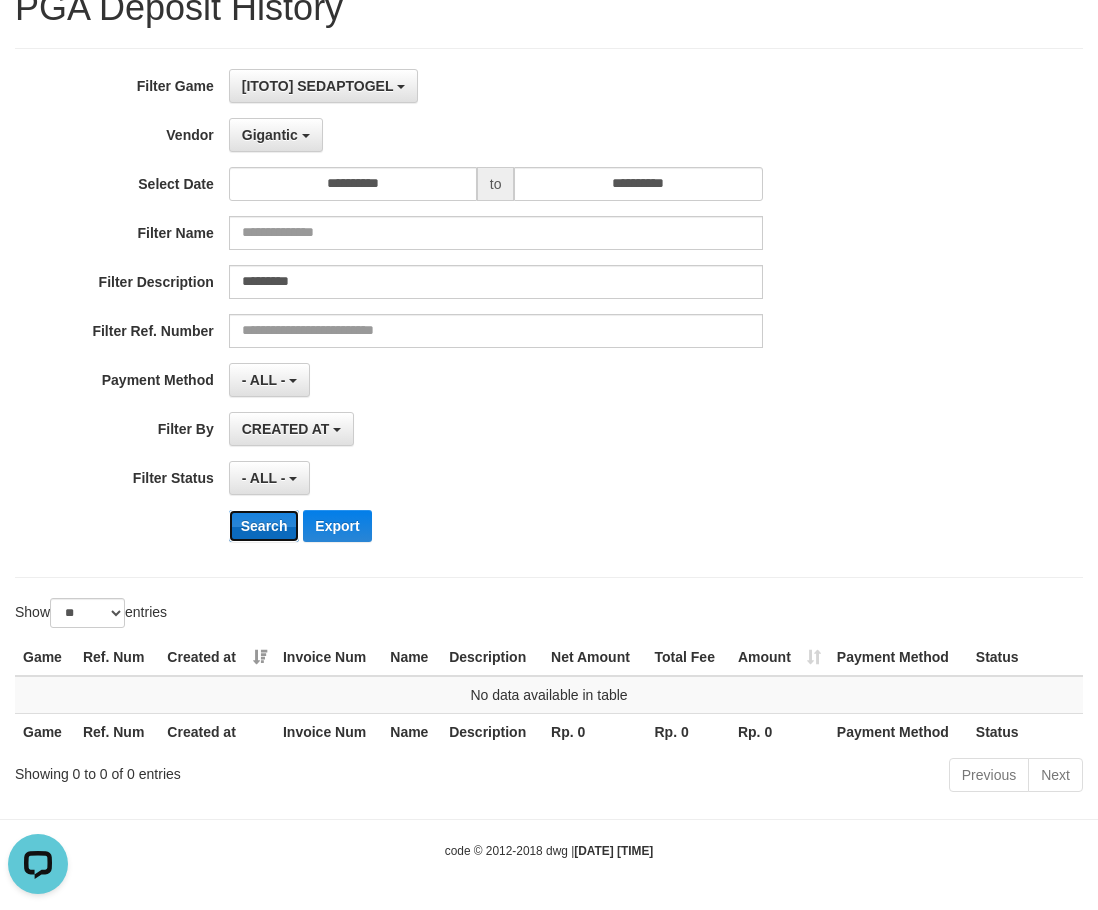 click on "Search" at bounding box center [264, 526] 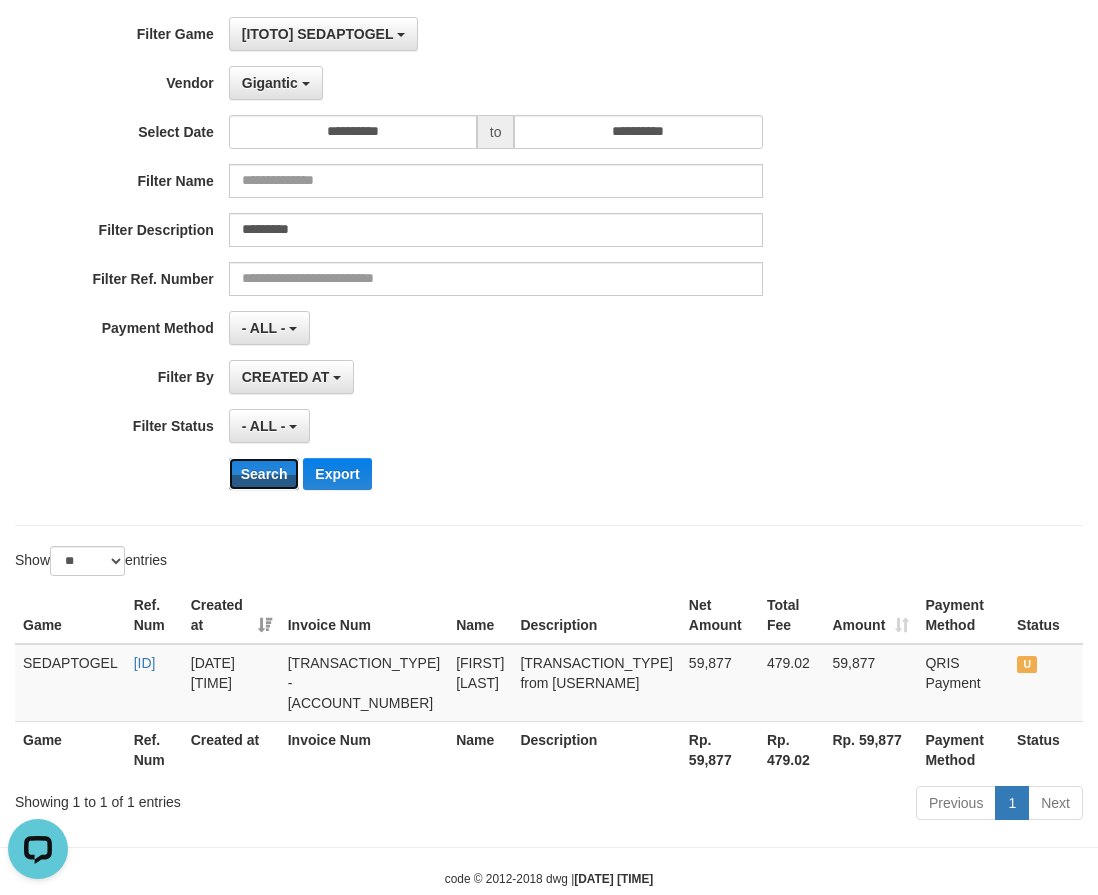 scroll, scrollTop: 179, scrollLeft: 0, axis: vertical 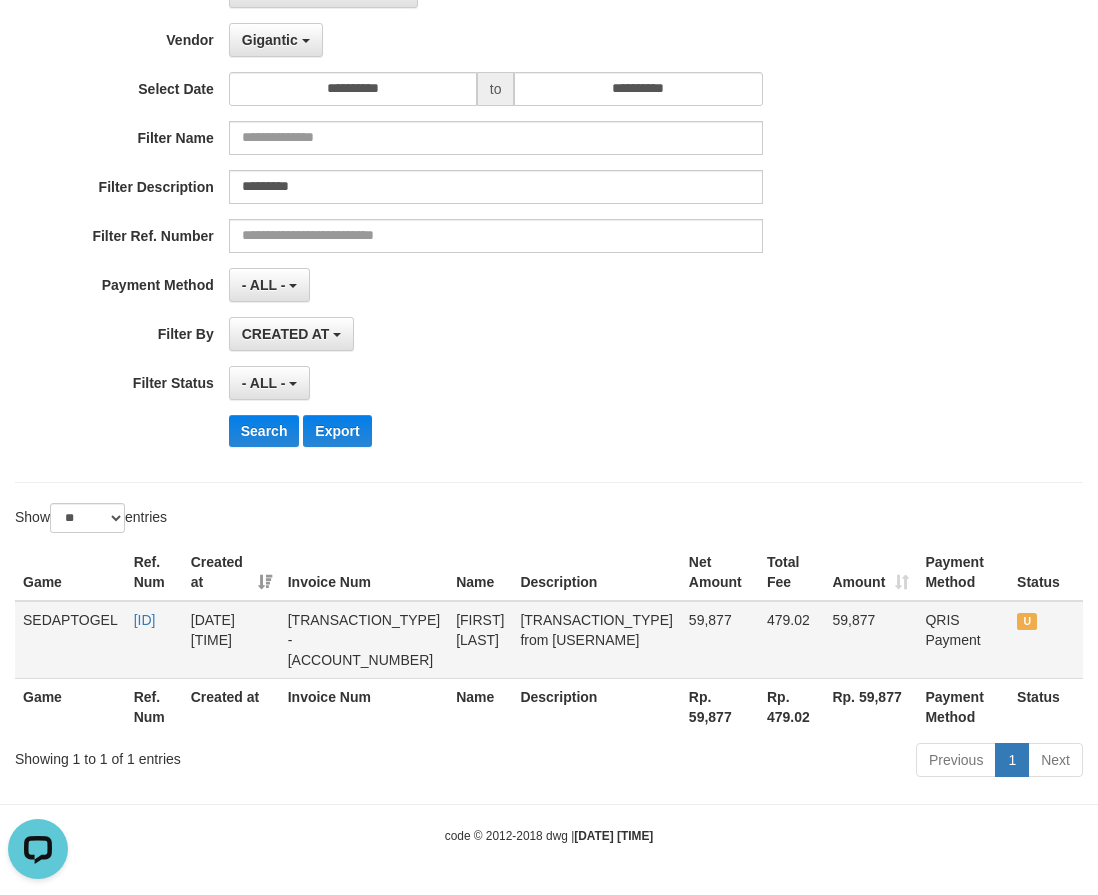 drag, startPoint x: 105, startPoint y: 628, endPoint x: 365, endPoint y: 630, distance: 260.0077 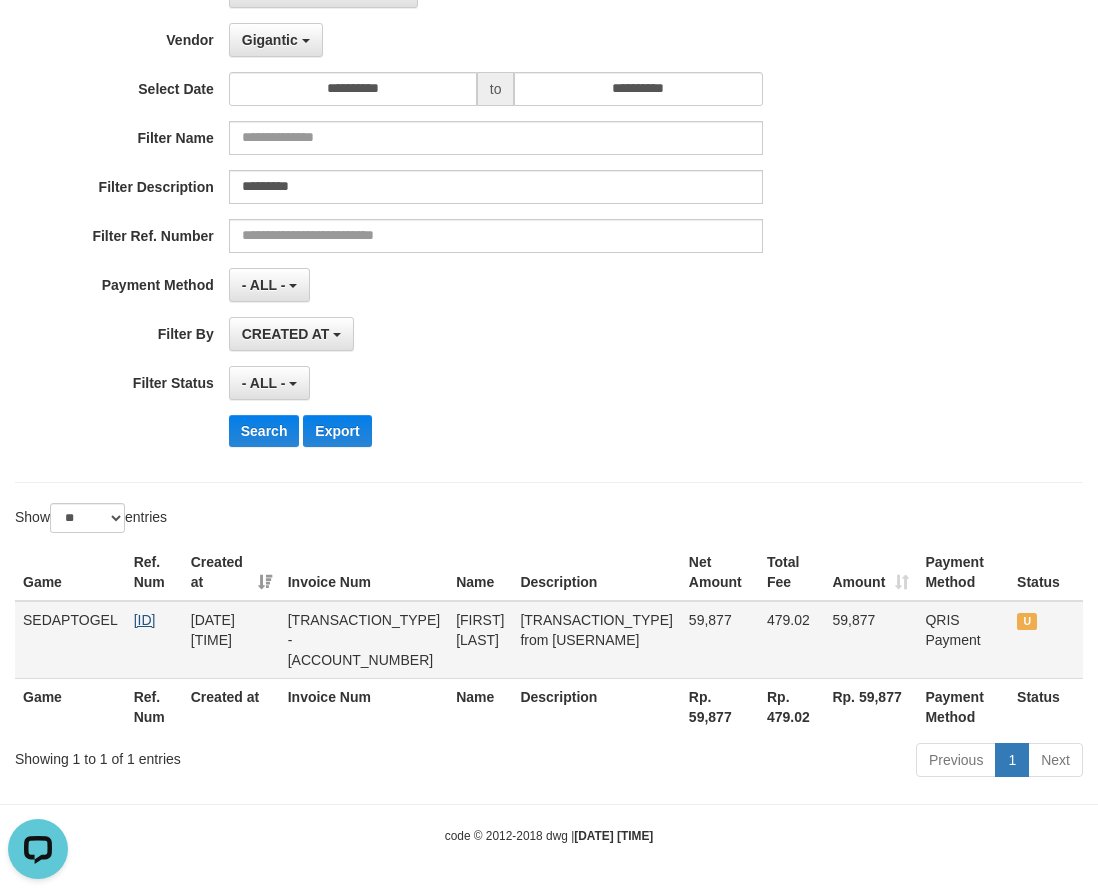 copy on "[ID]" 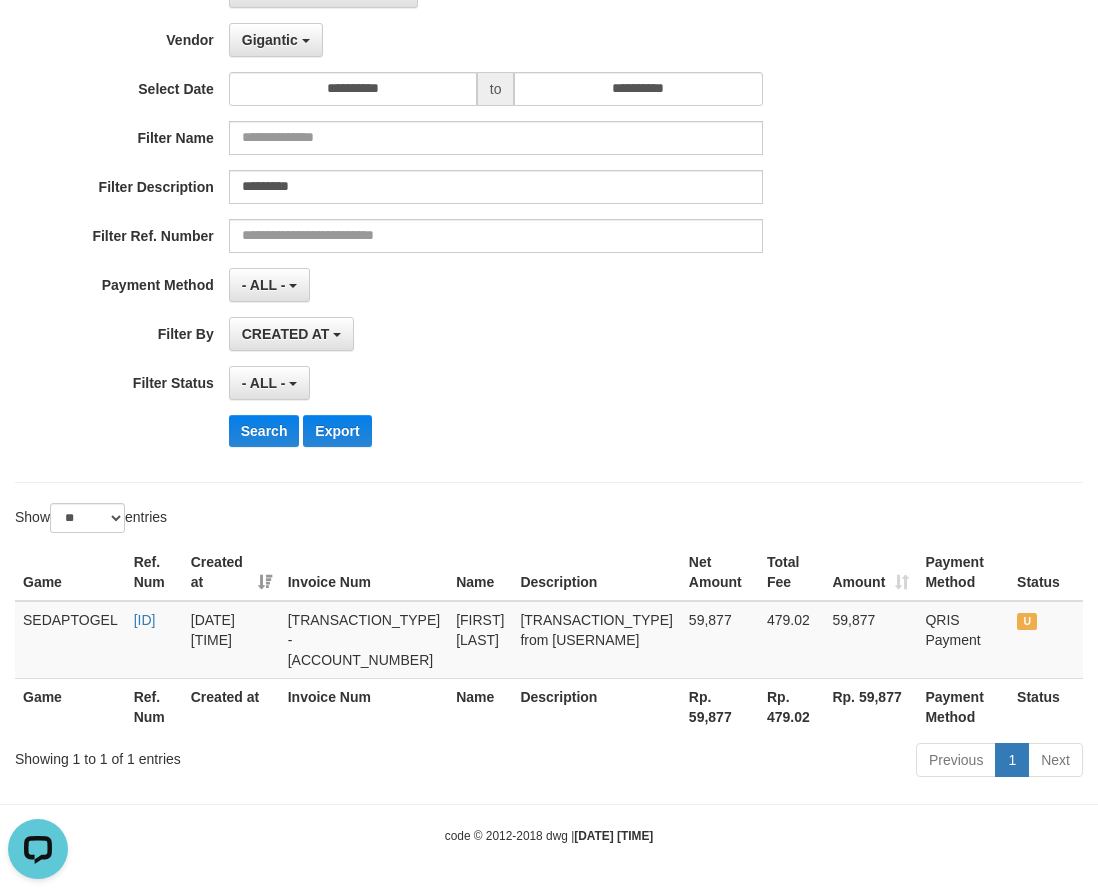 click on "Show  ** ** ** ***  entries" at bounding box center (274, 520) 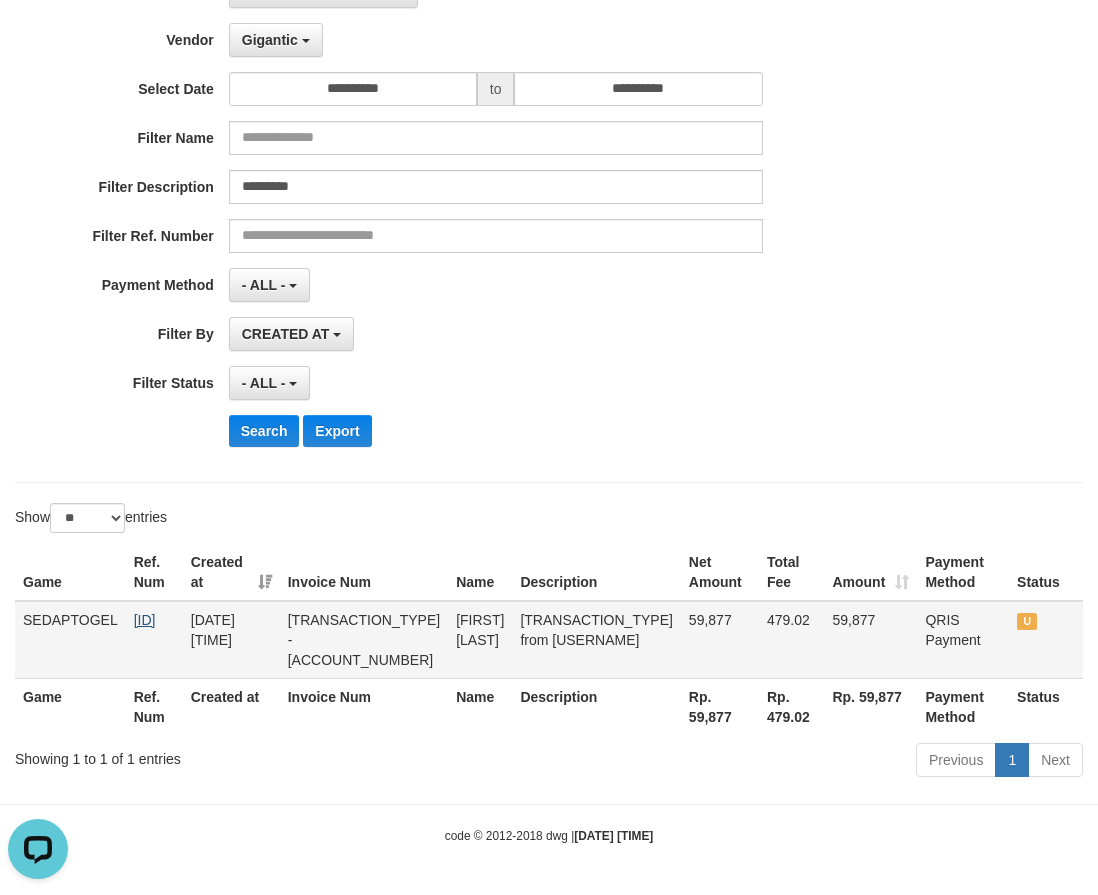 drag, startPoint x: 110, startPoint y: 619, endPoint x: 351, endPoint y: 620, distance: 241.00208 